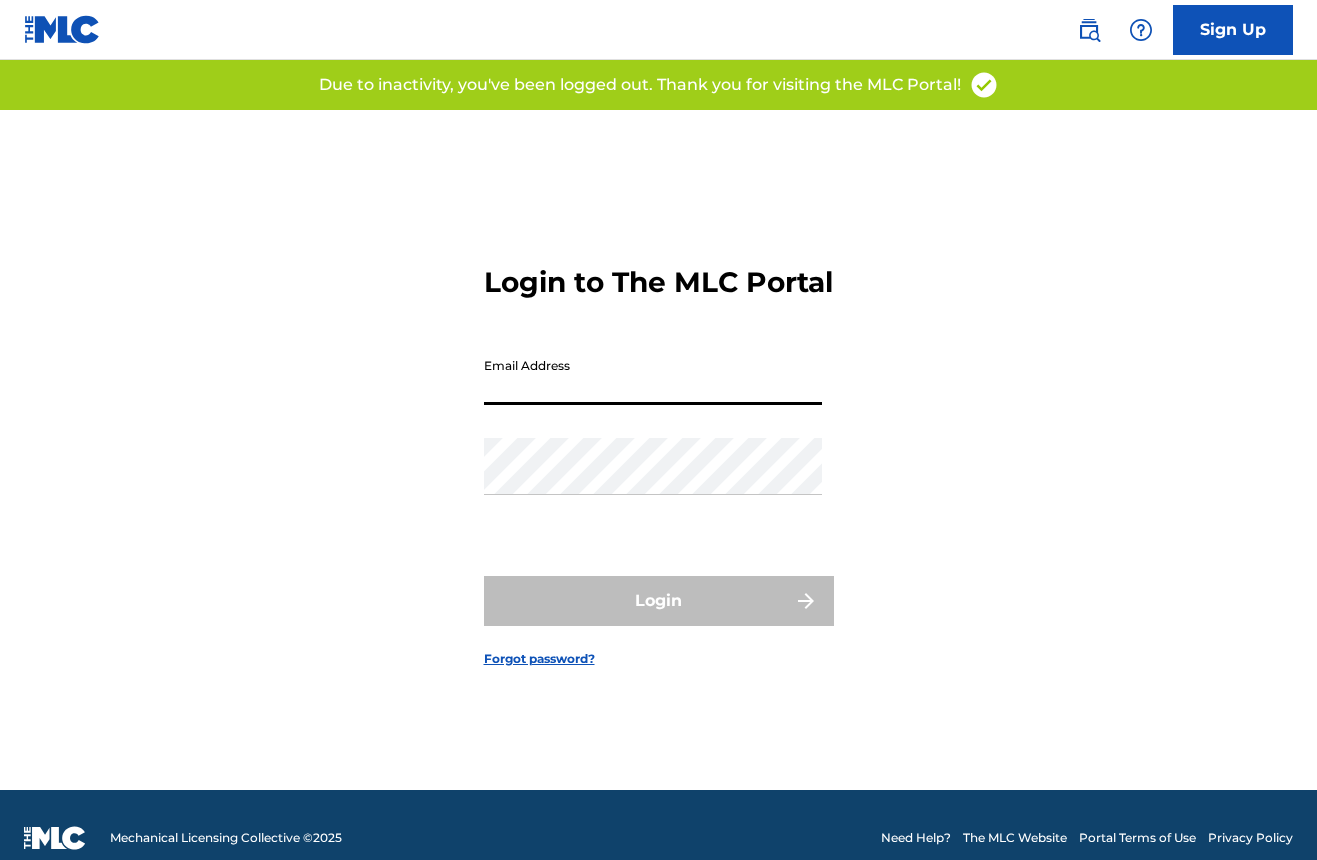 scroll, scrollTop: 0, scrollLeft: 0, axis: both 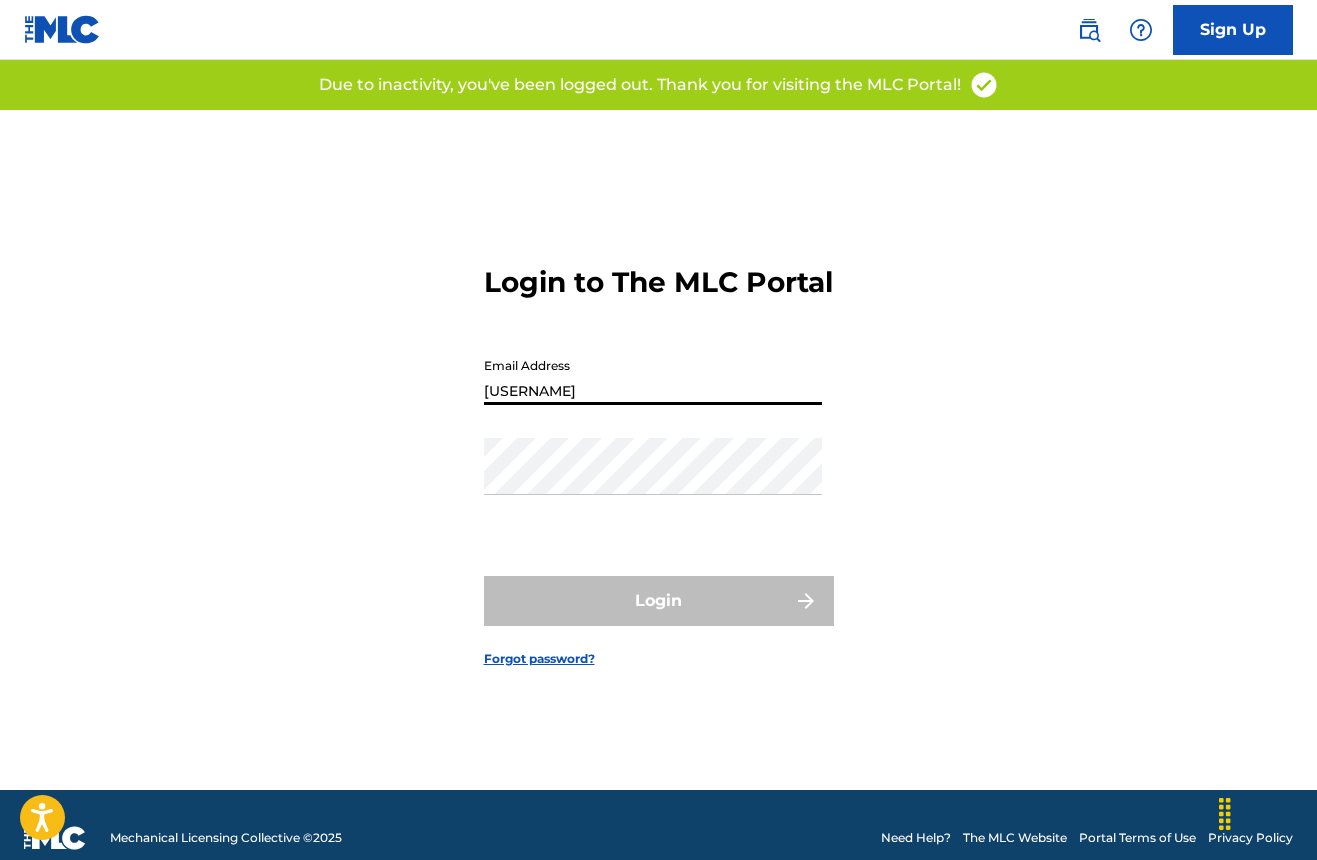click on "Login" at bounding box center (659, 601) 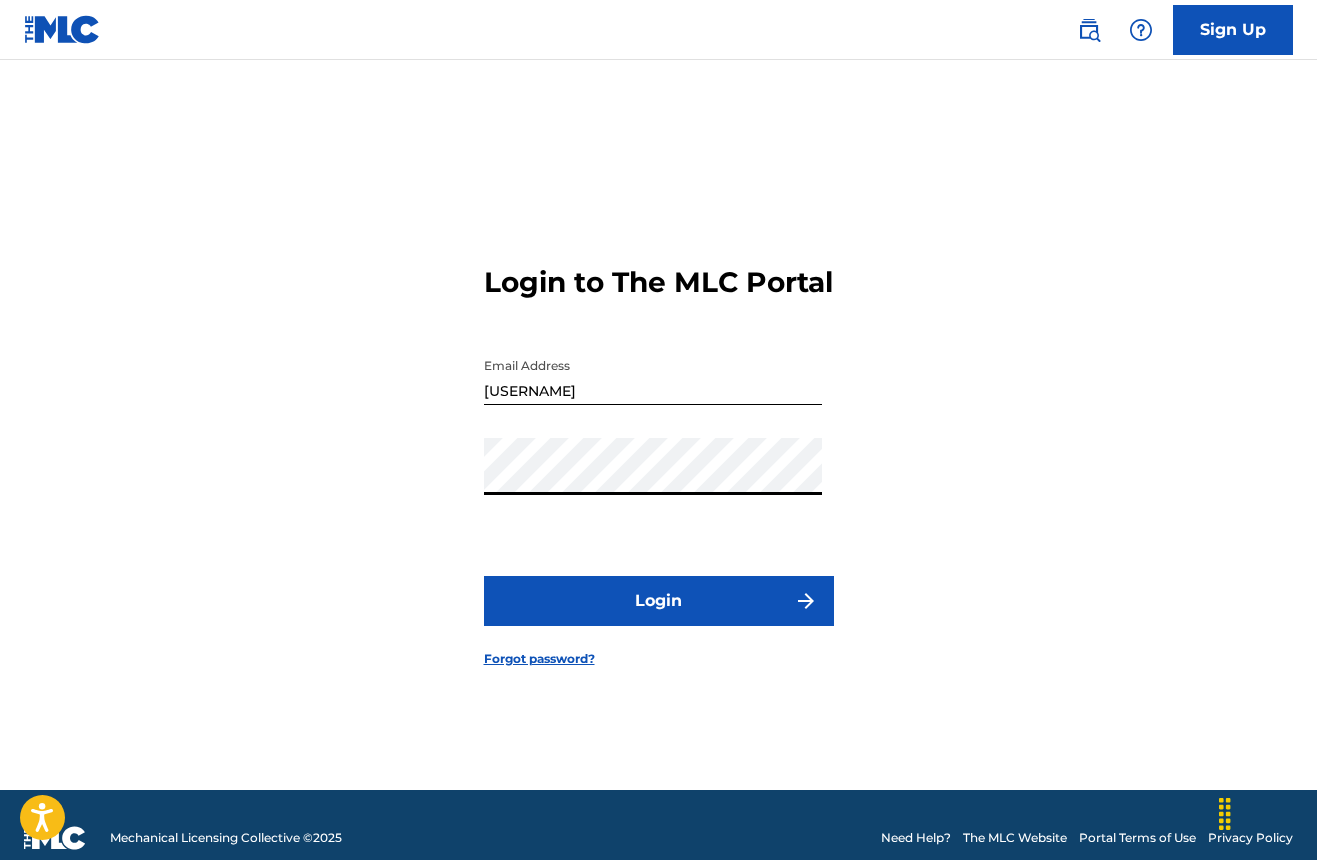 click on "Login" at bounding box center (659, 601) 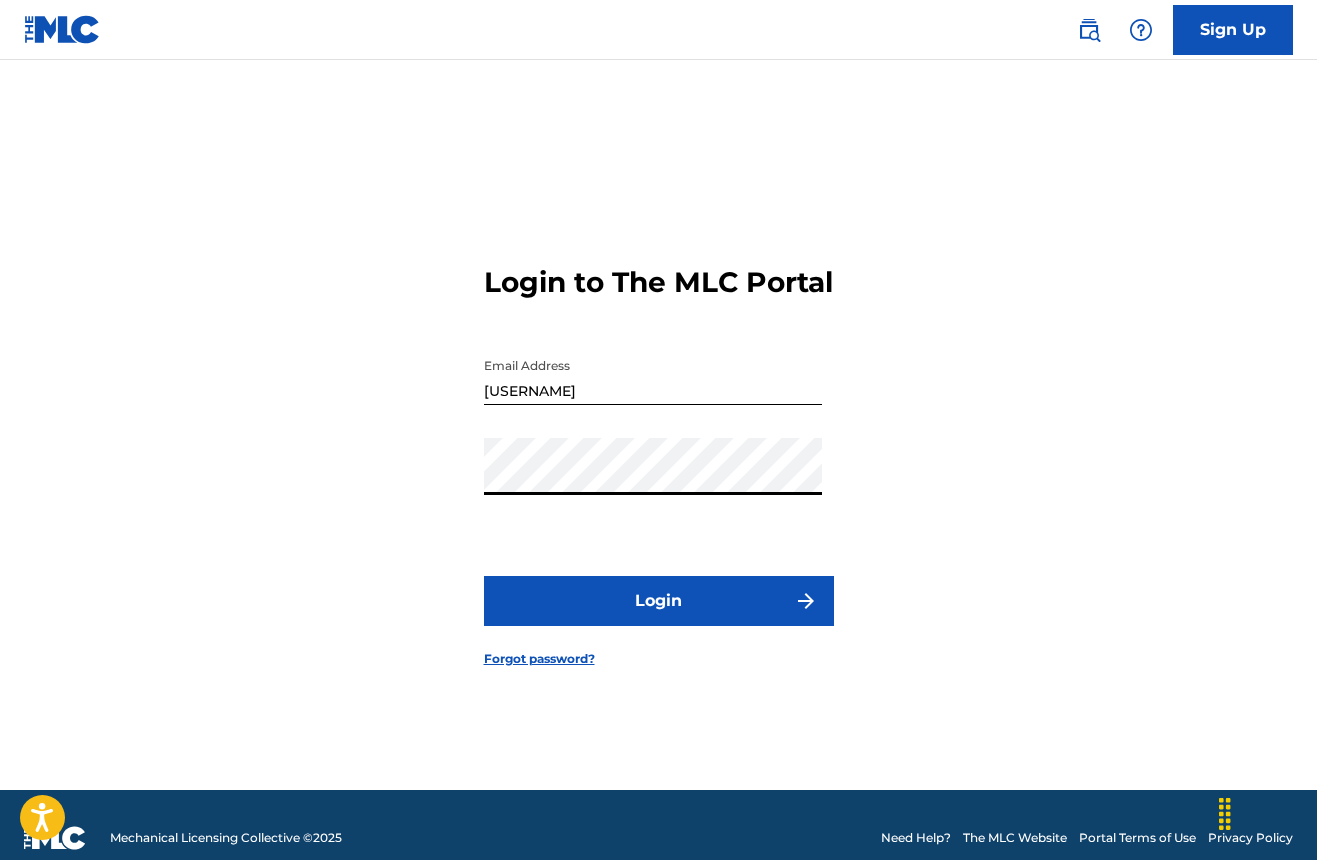 click on "Login" at bounding box center [659, 601] 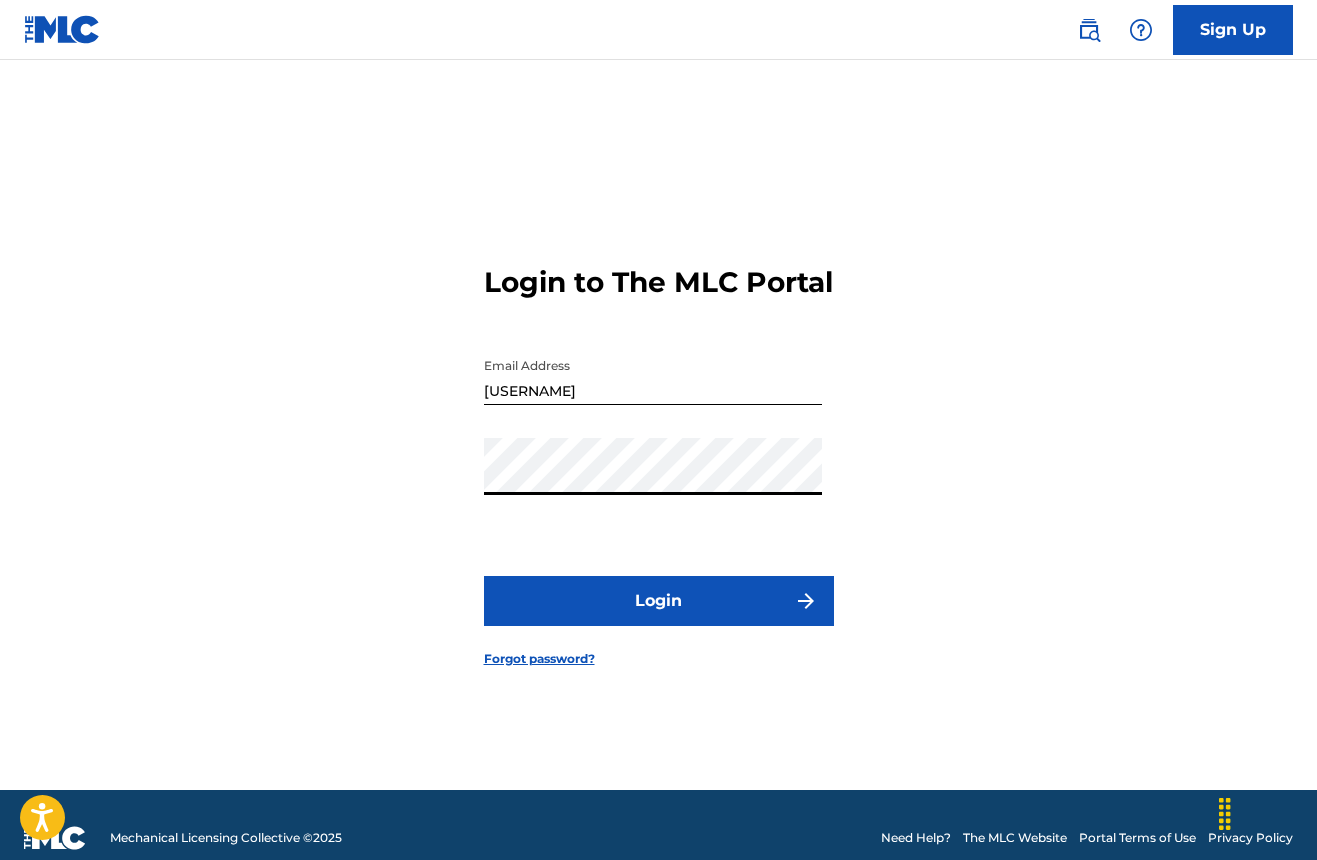 click on "Login" at bounding box center [659, 601] 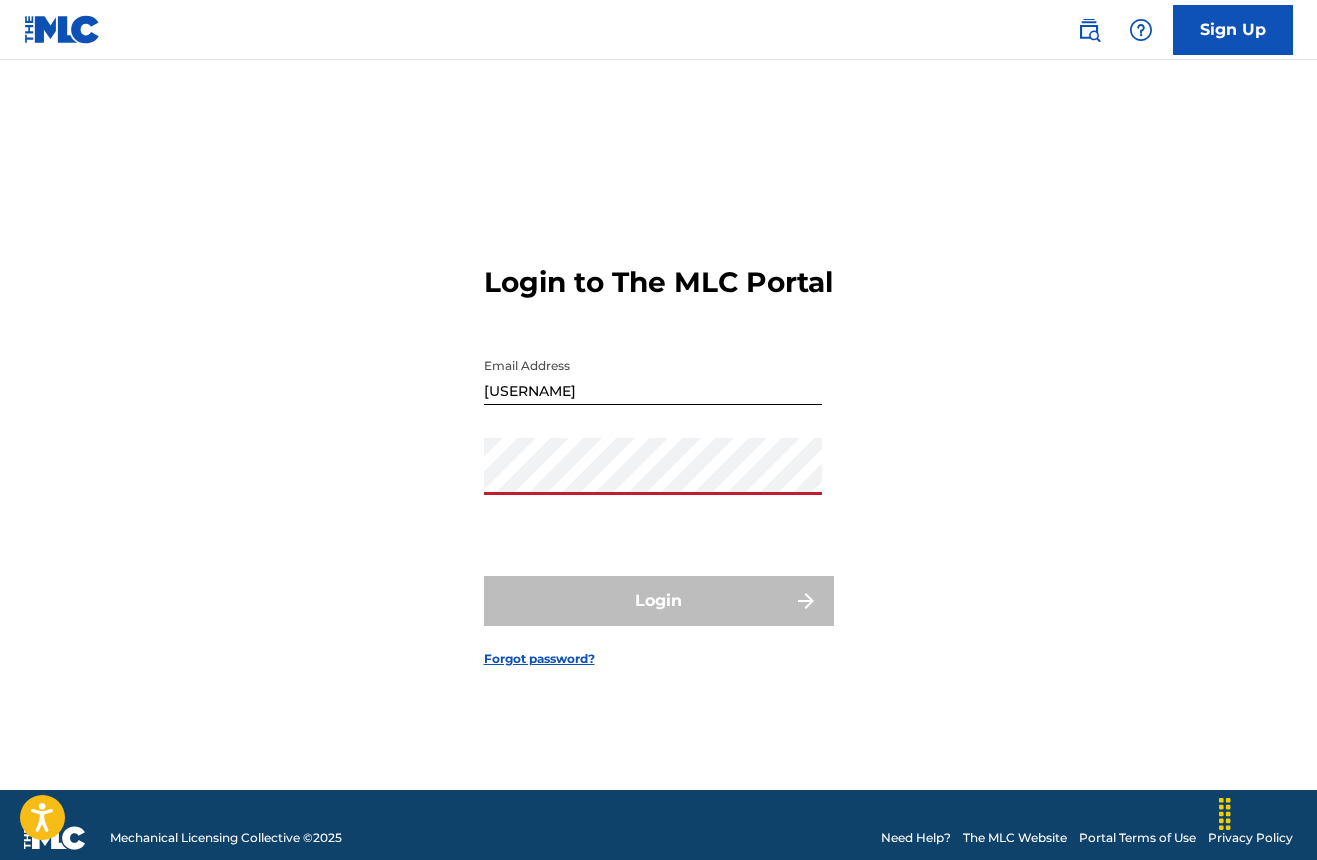 click on "Login to The MLC Portal Email Address [USERNAME] Password Login Forgot password?" at bounding box center [658, 450] 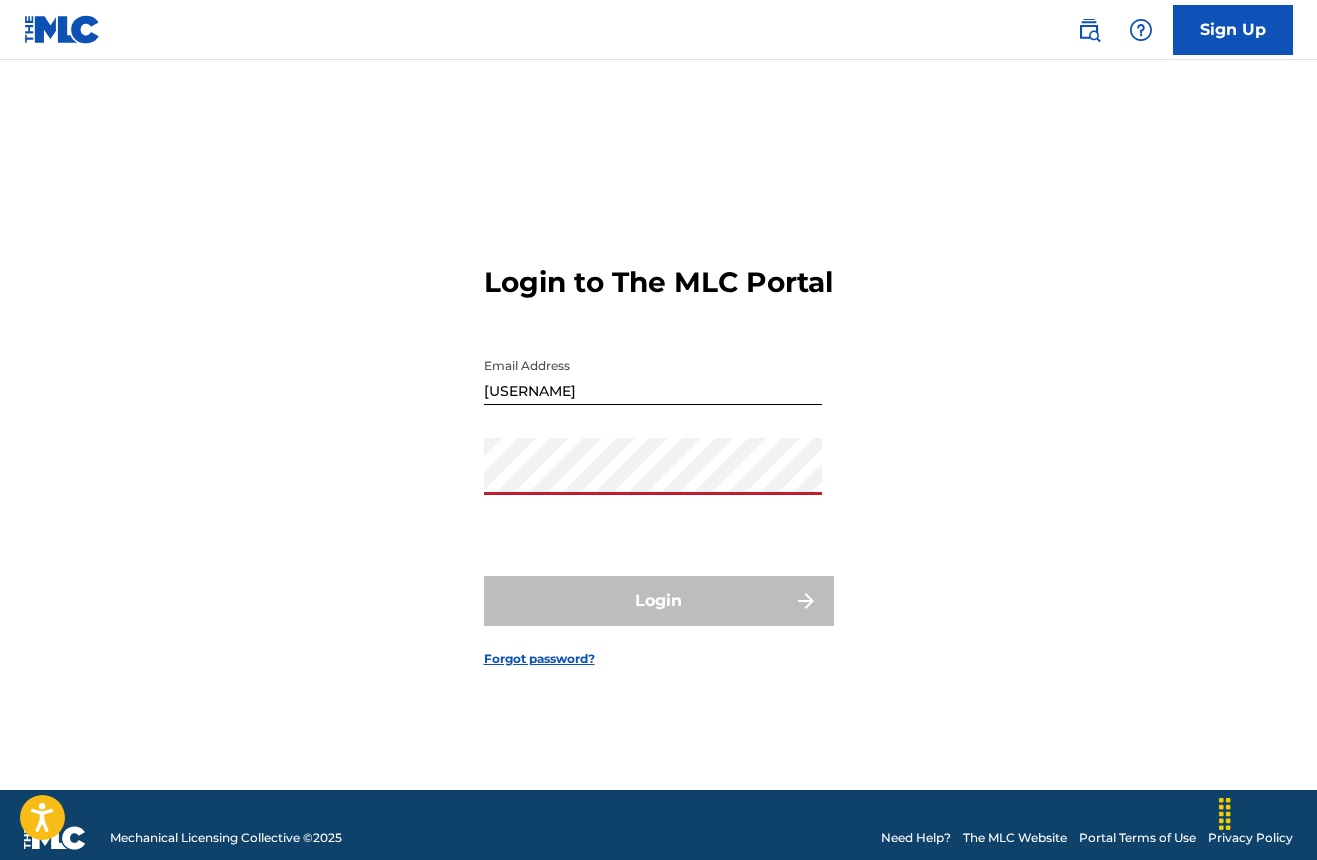 click on "Login to The MLC Portal Email Address [USERNAME] Password Login Forgot password?" at bounding box center [658, 450] 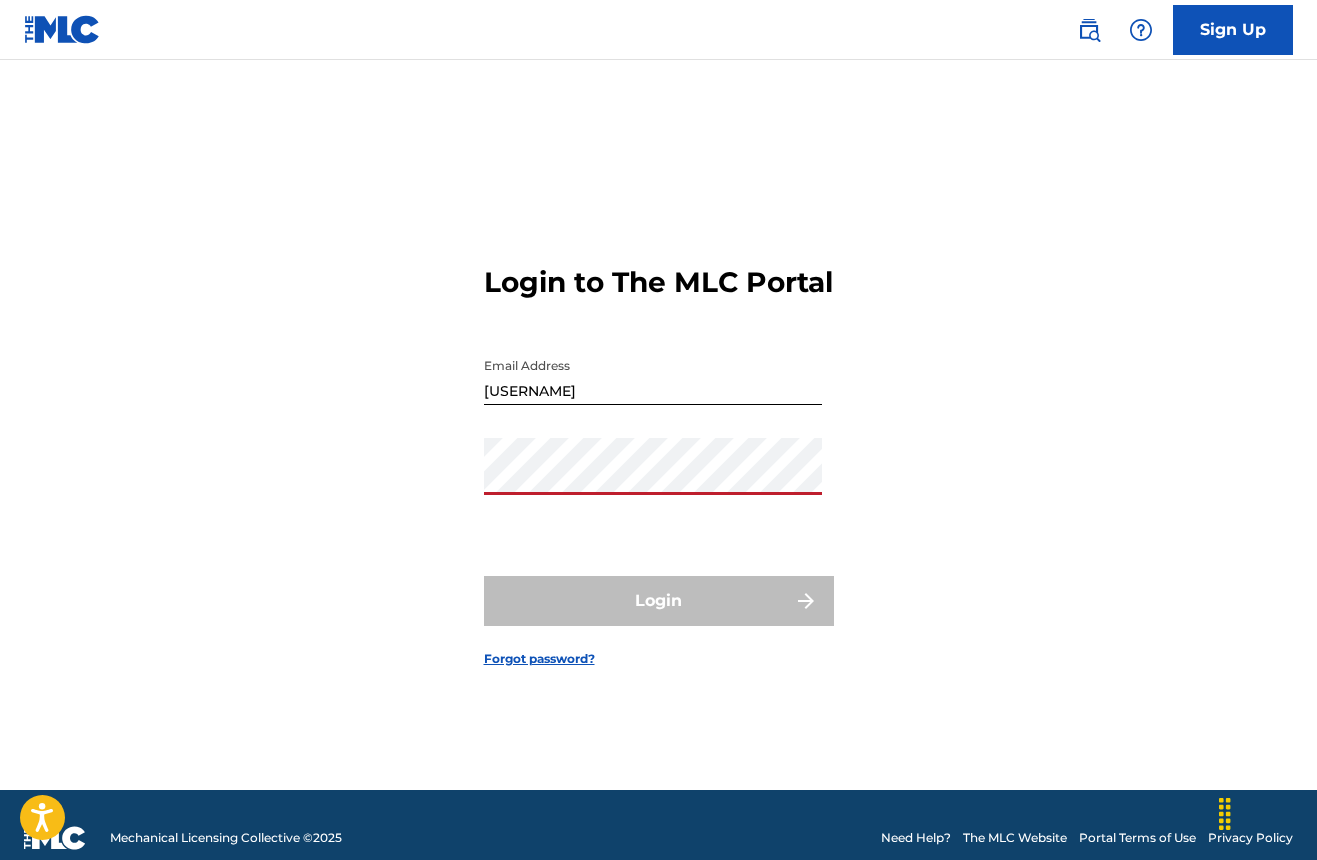 click on "[USERNAME]" at bounding box center [653, 376] 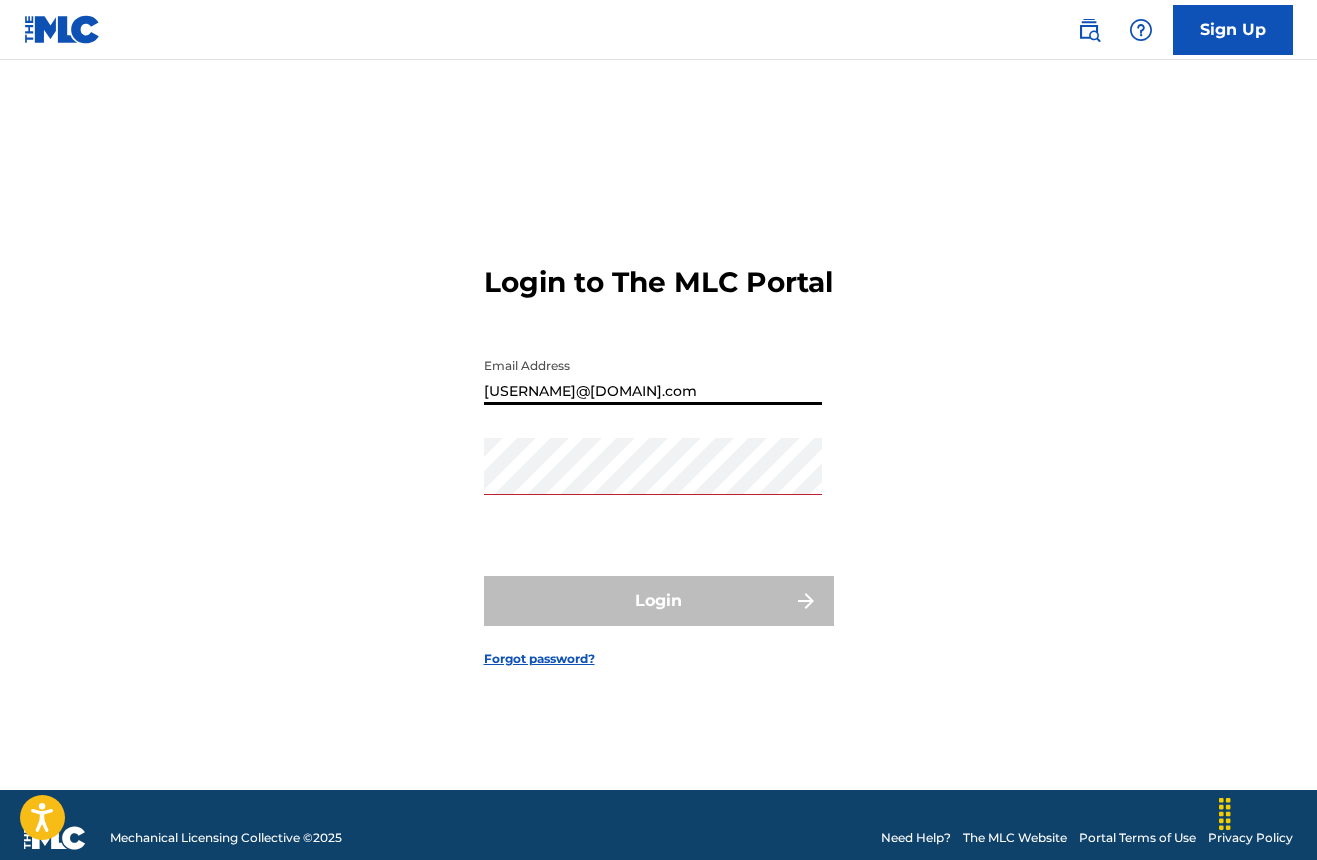 type on "[USERNAME]@[DOMAIN].com" 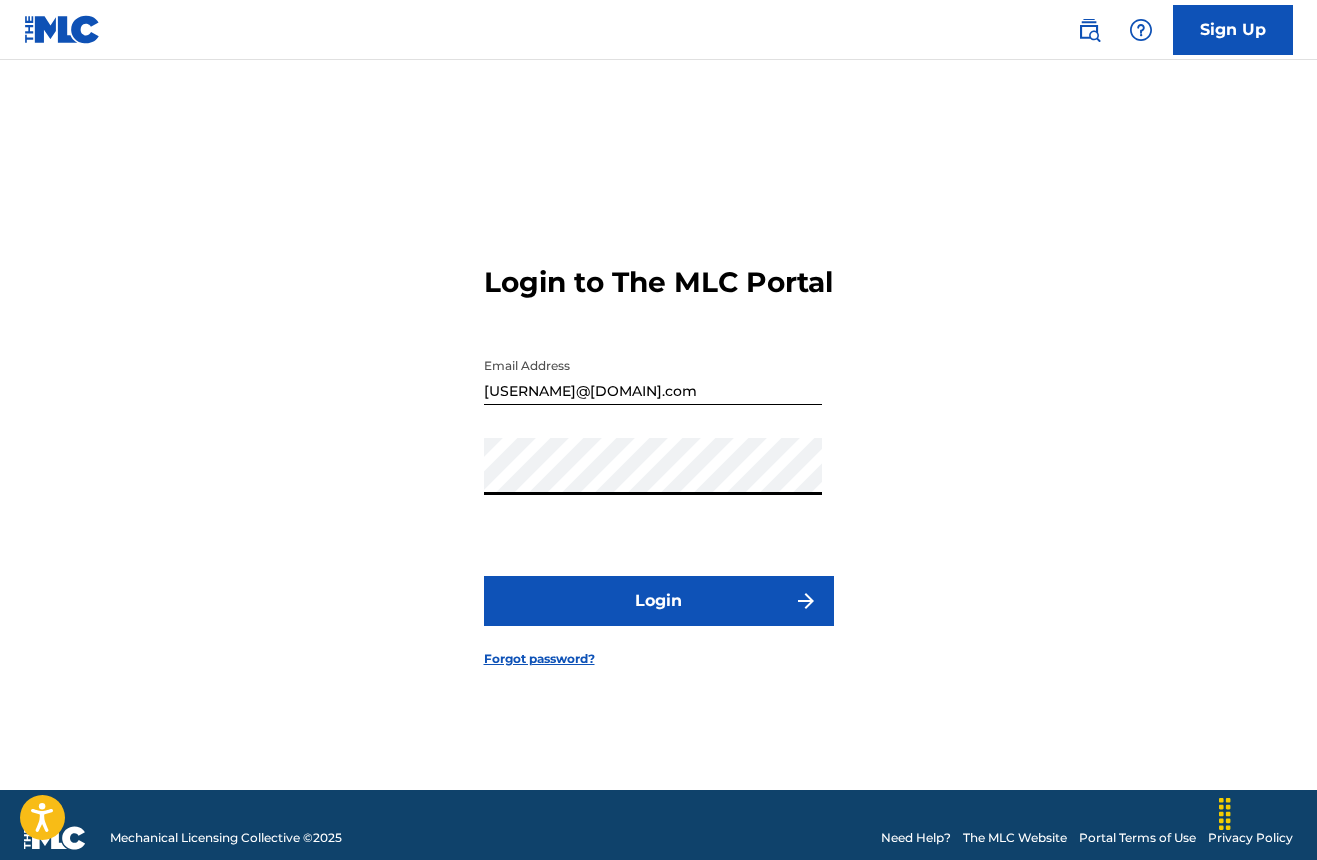 click on "Login" at bounding box center [659, 601] 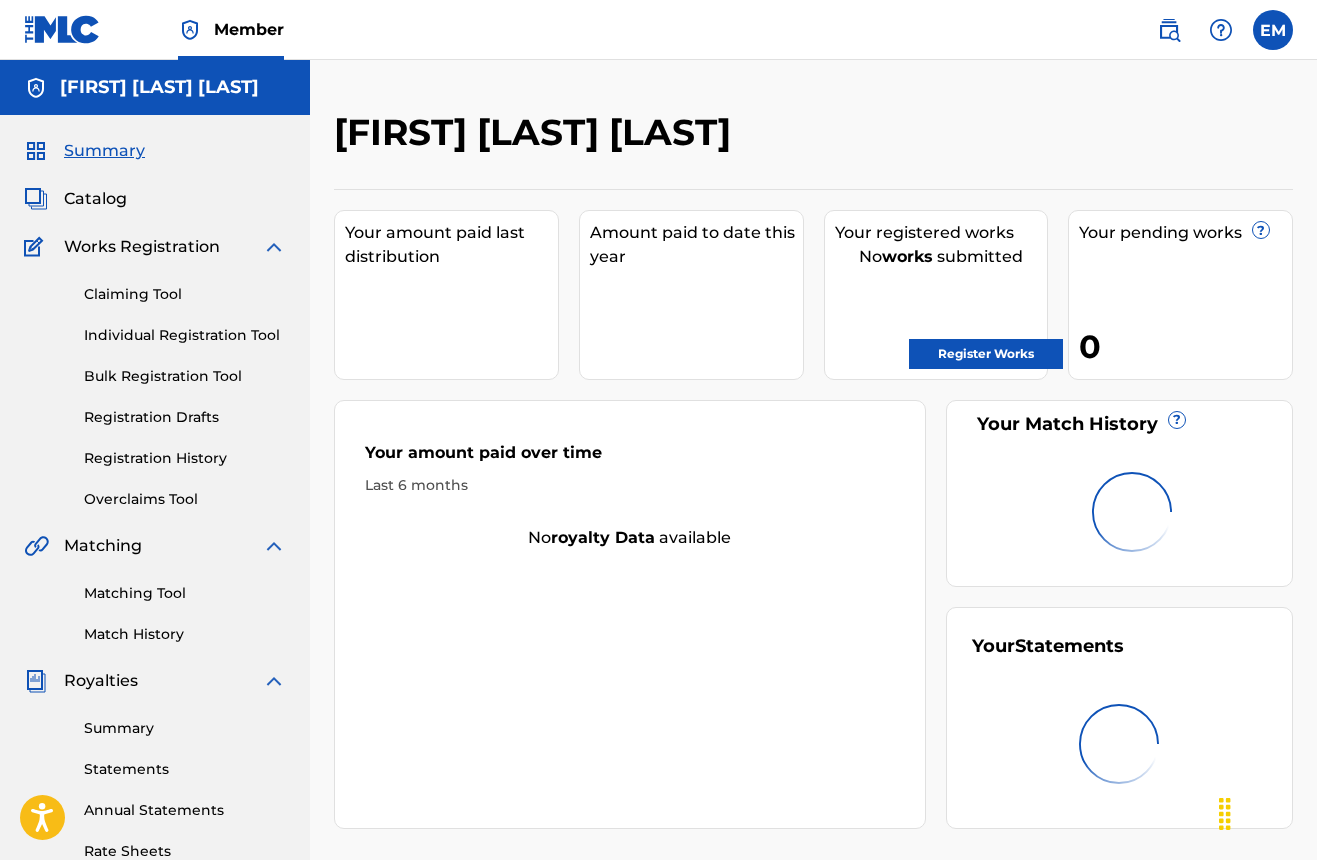 scroll, scrollTop: 0, scrollLeft: 0, axis: both 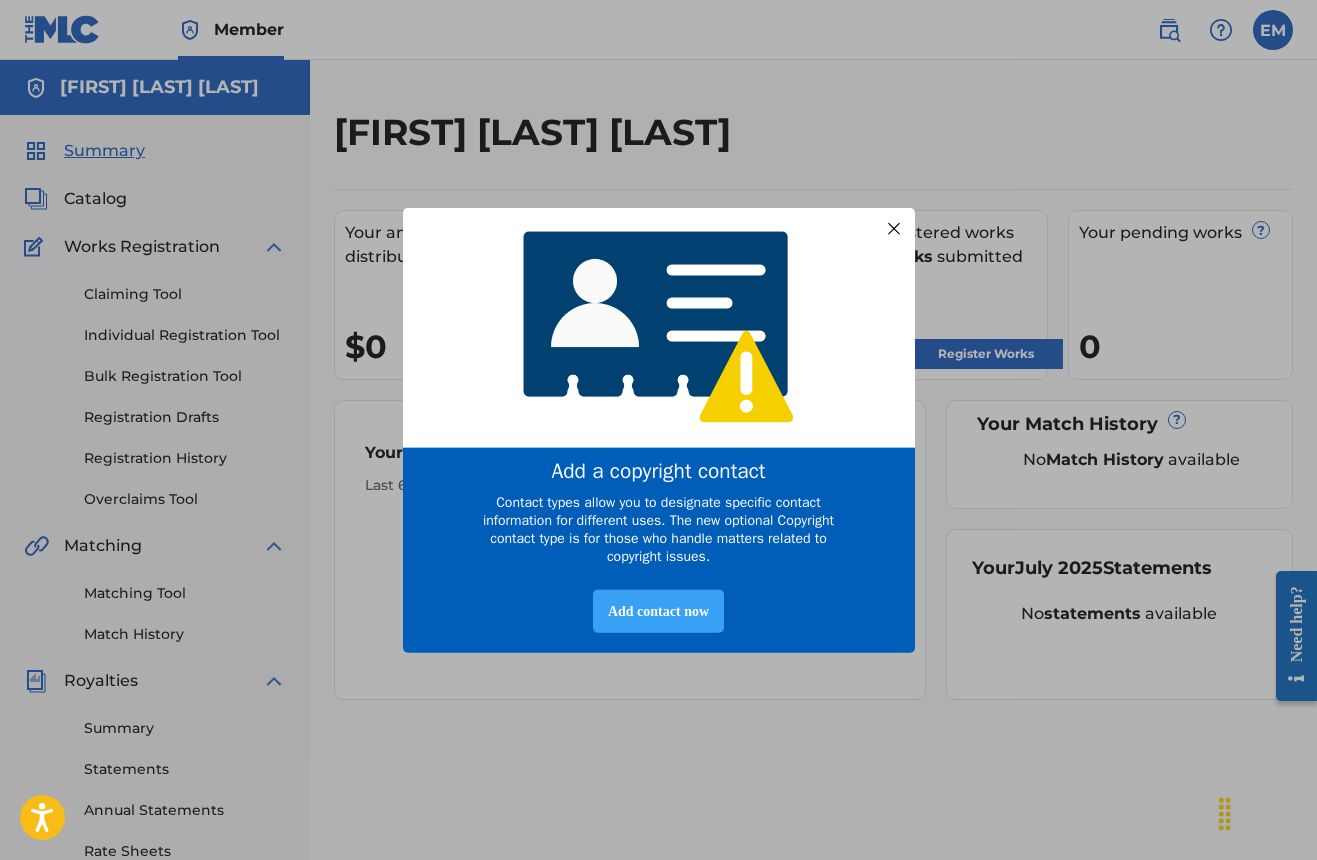 click on "Add contact now" at bounding box center (658, 610) 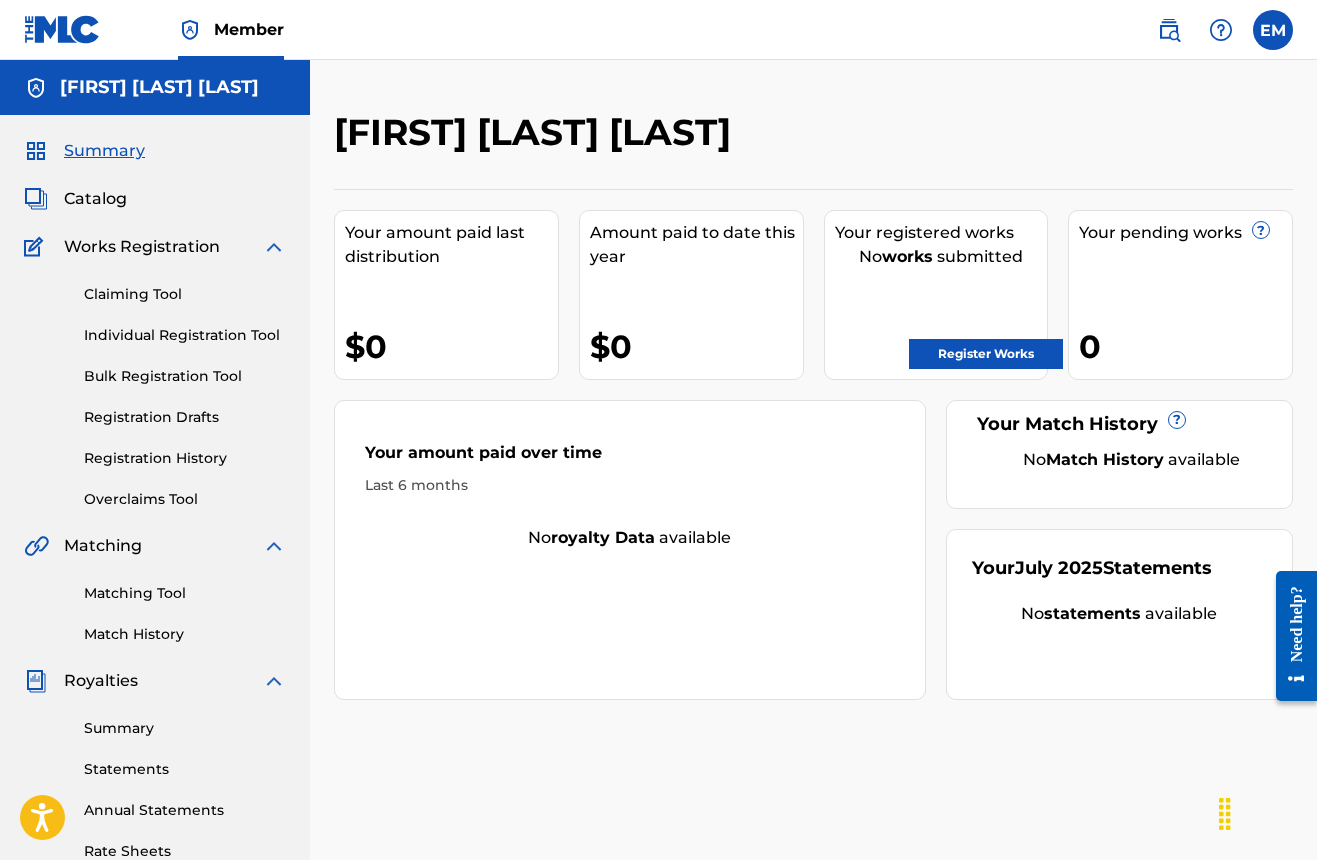 scroll, scrollTop: 380, scrollLeft: 0, axis: vertical 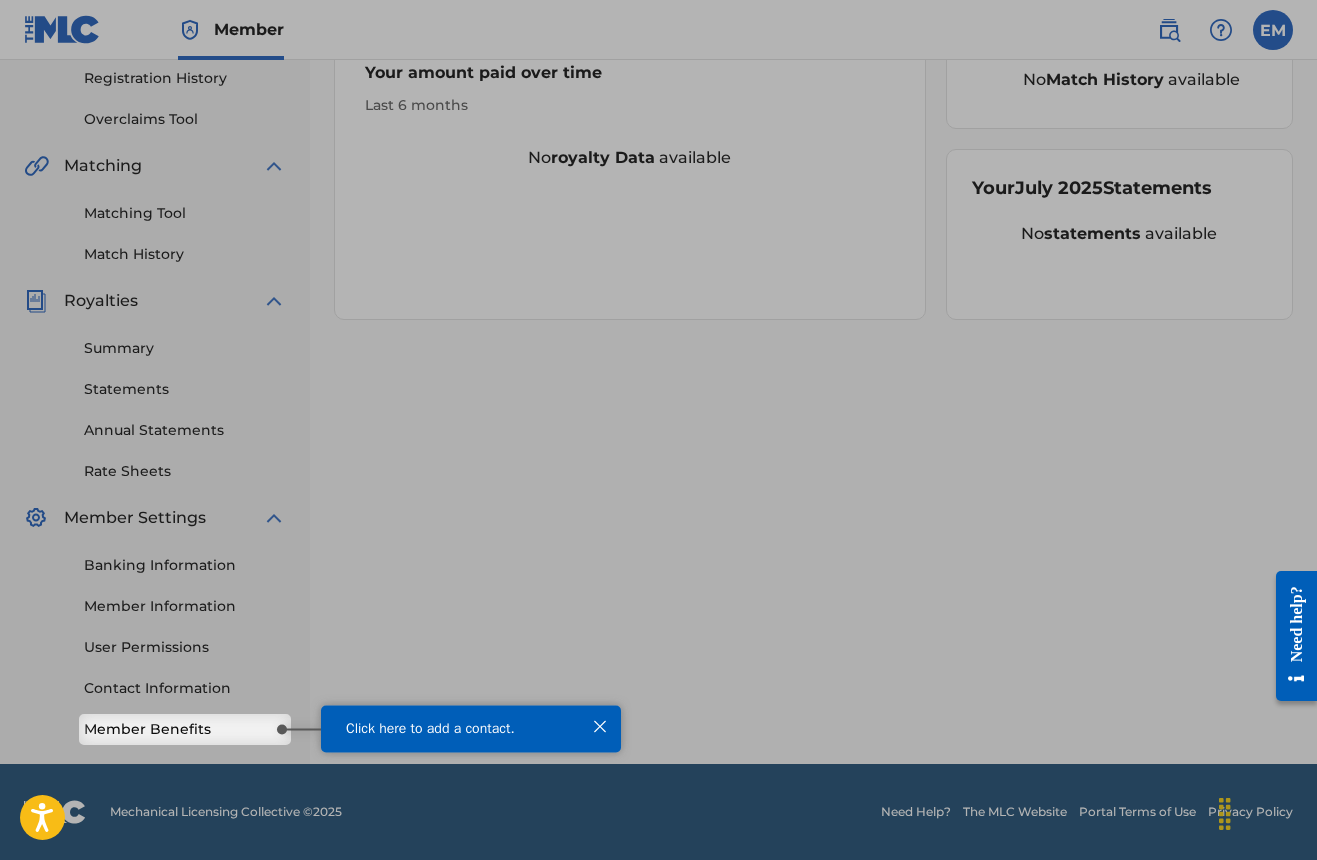 click at bounding box center [600, 726] 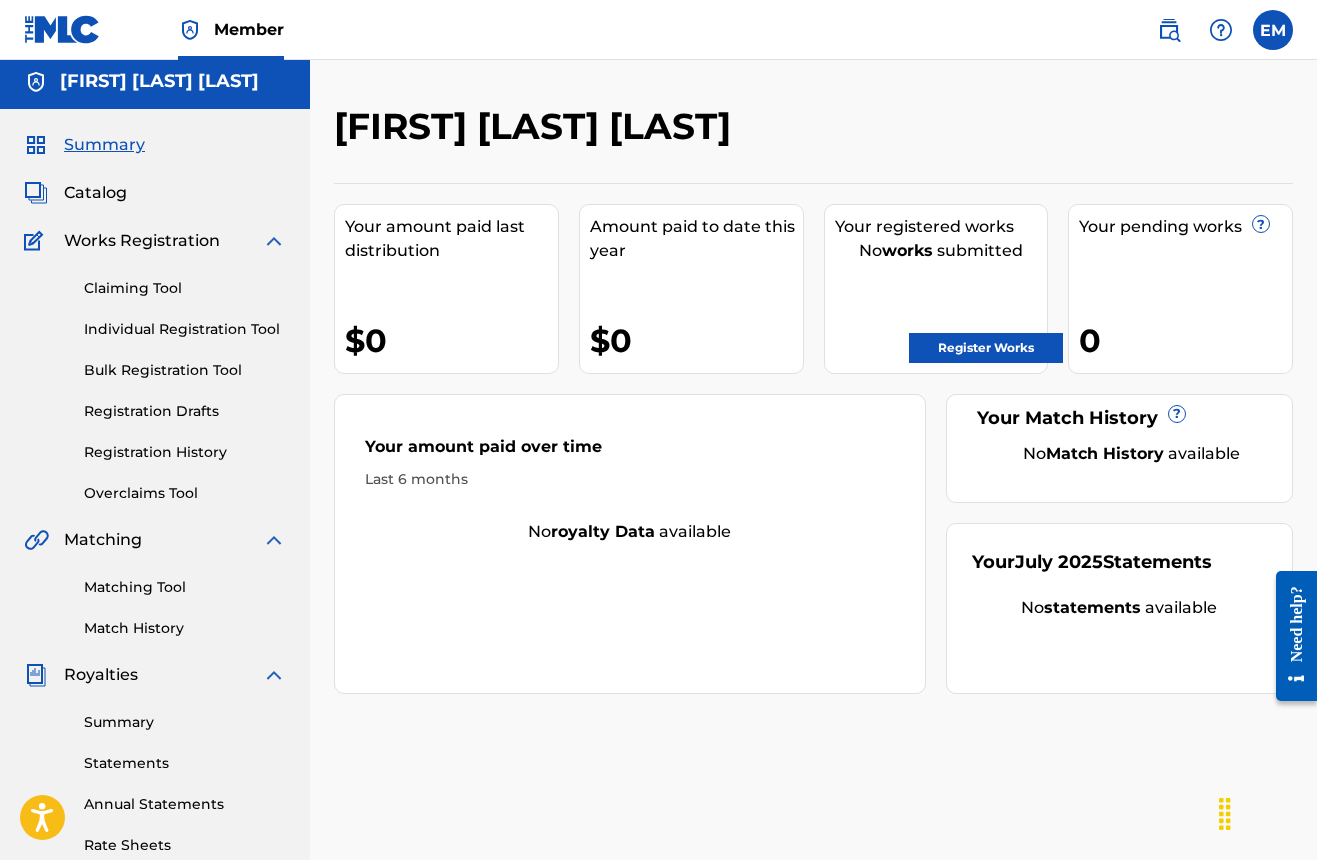 scroll, scrollTop: 0, scrollLeft: 0, axis: both 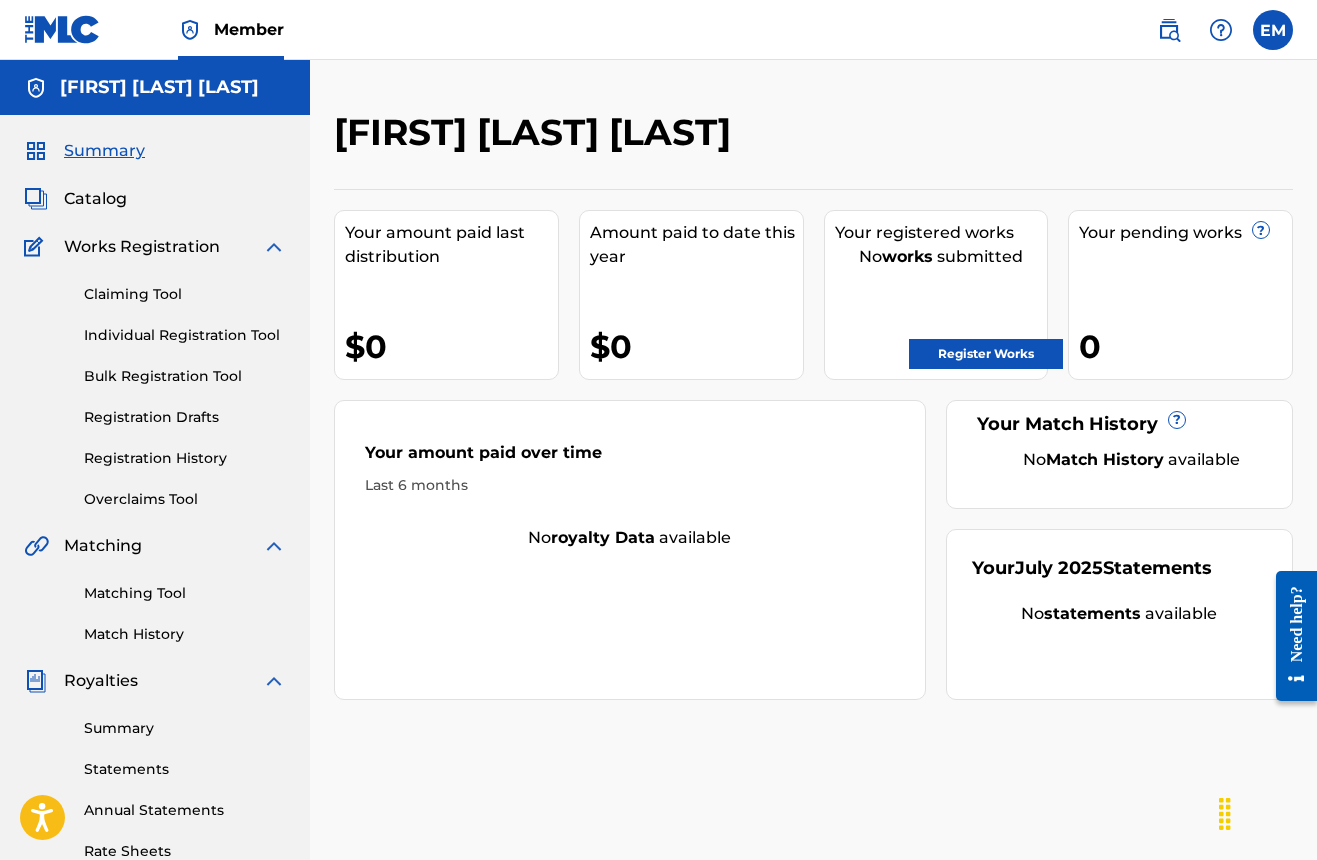 click on "Claiming Tool" at bounding box center (185, 294) 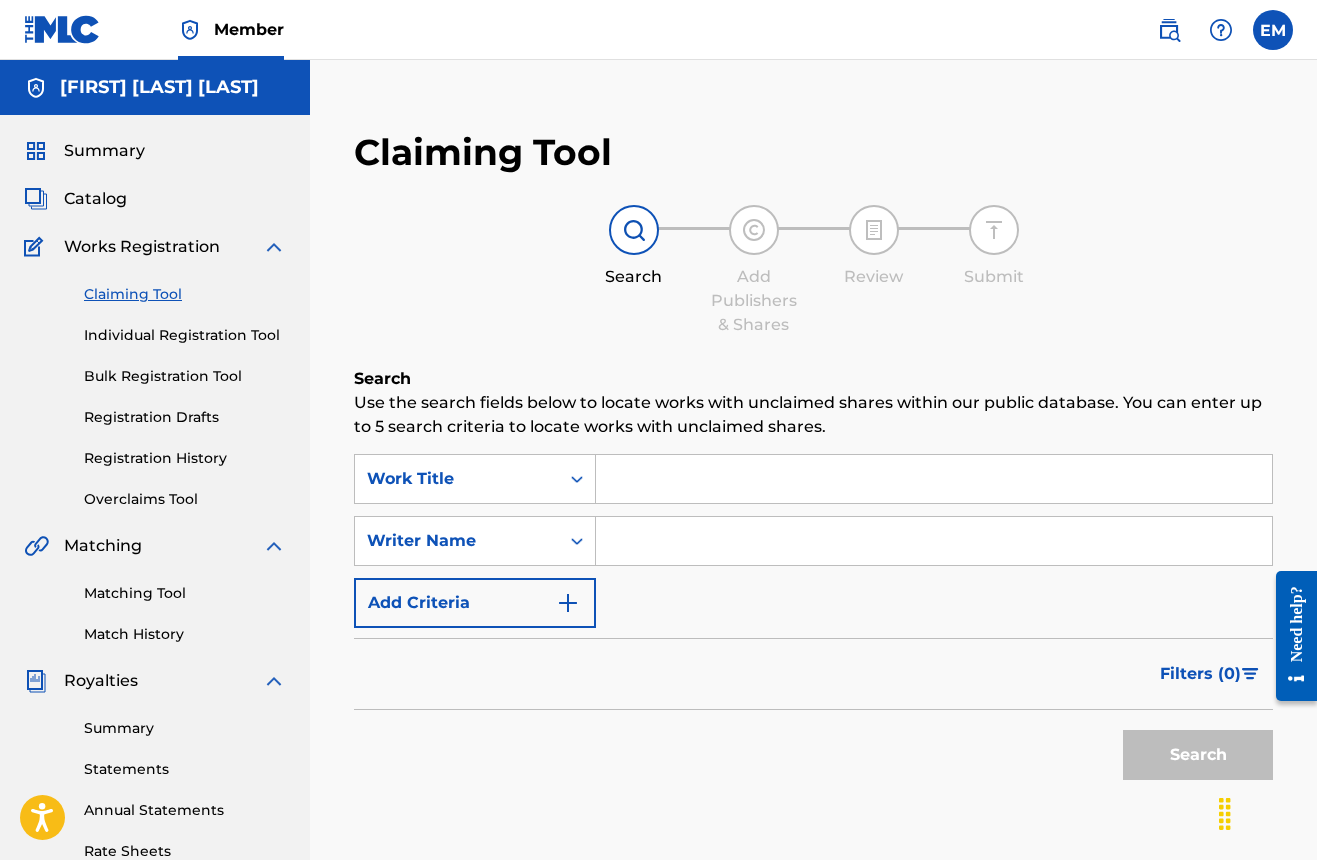 click on "Individual Registration Tool" at bounding box center [185, 335] 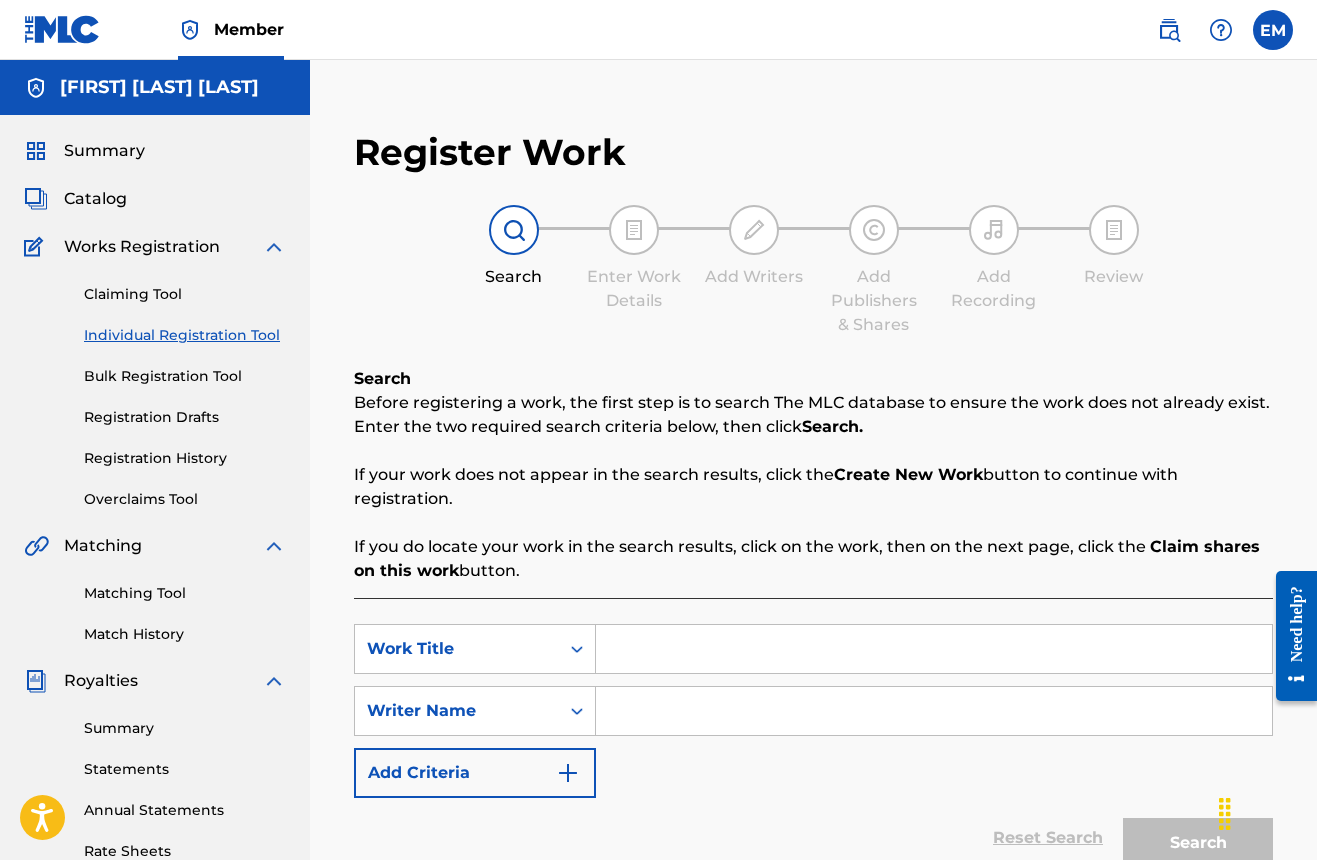 click on "Bulk Registration Tool" at bounding box center (185, 376) 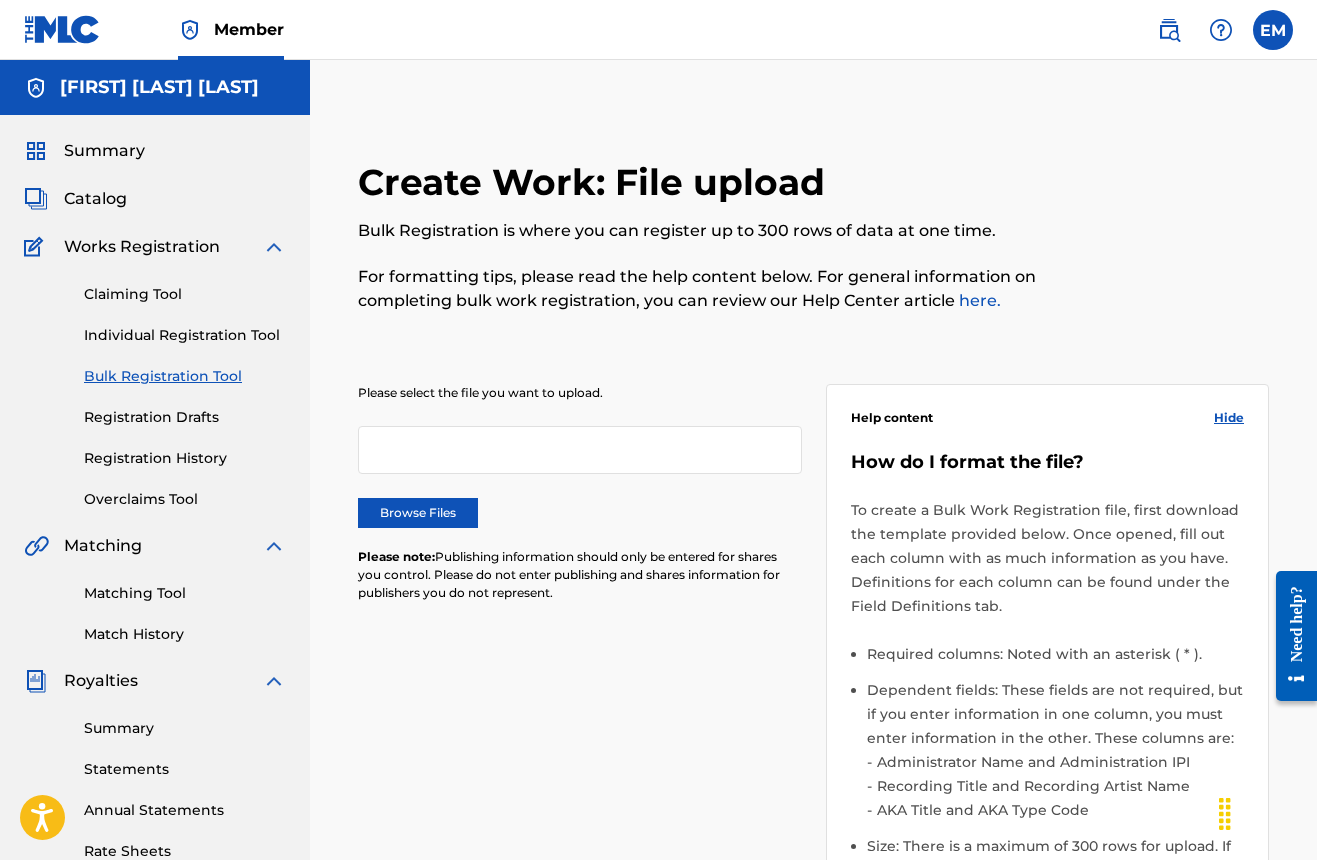 click on "Registration Drafts" at bounding box center [185, 417] 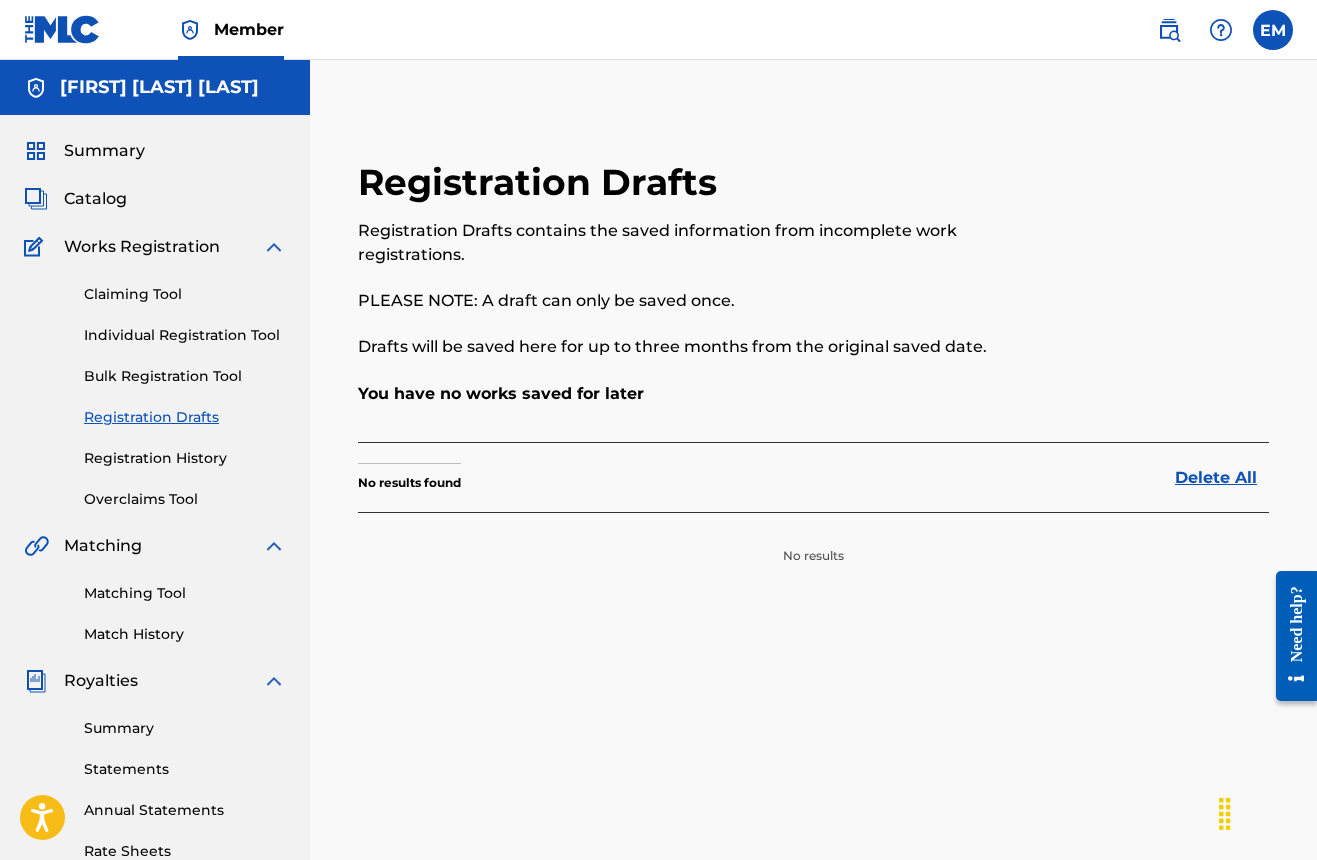click on "Registration History" at bounding box center (185, 458) 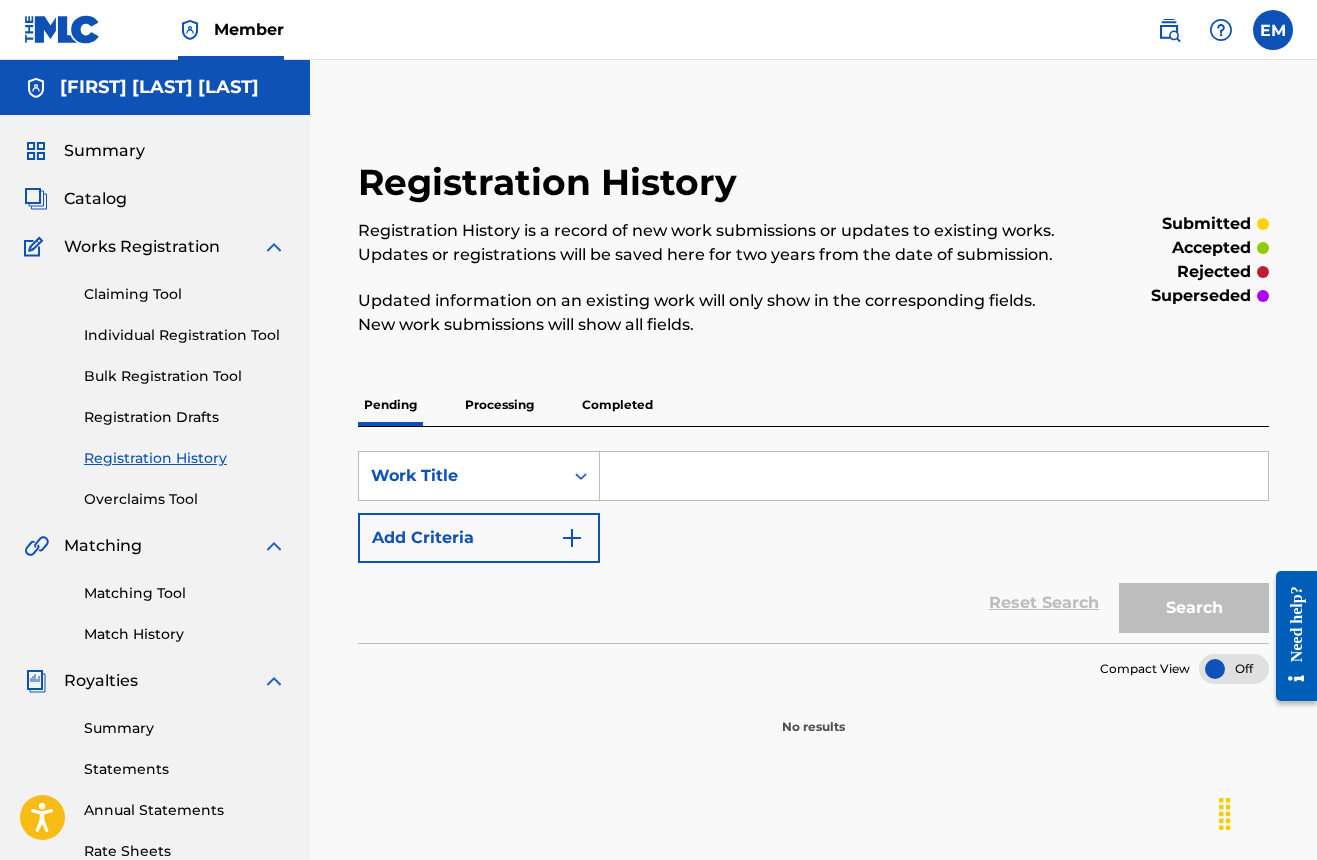 click on "Overclaims Tool" at bounding box center (185, 499) 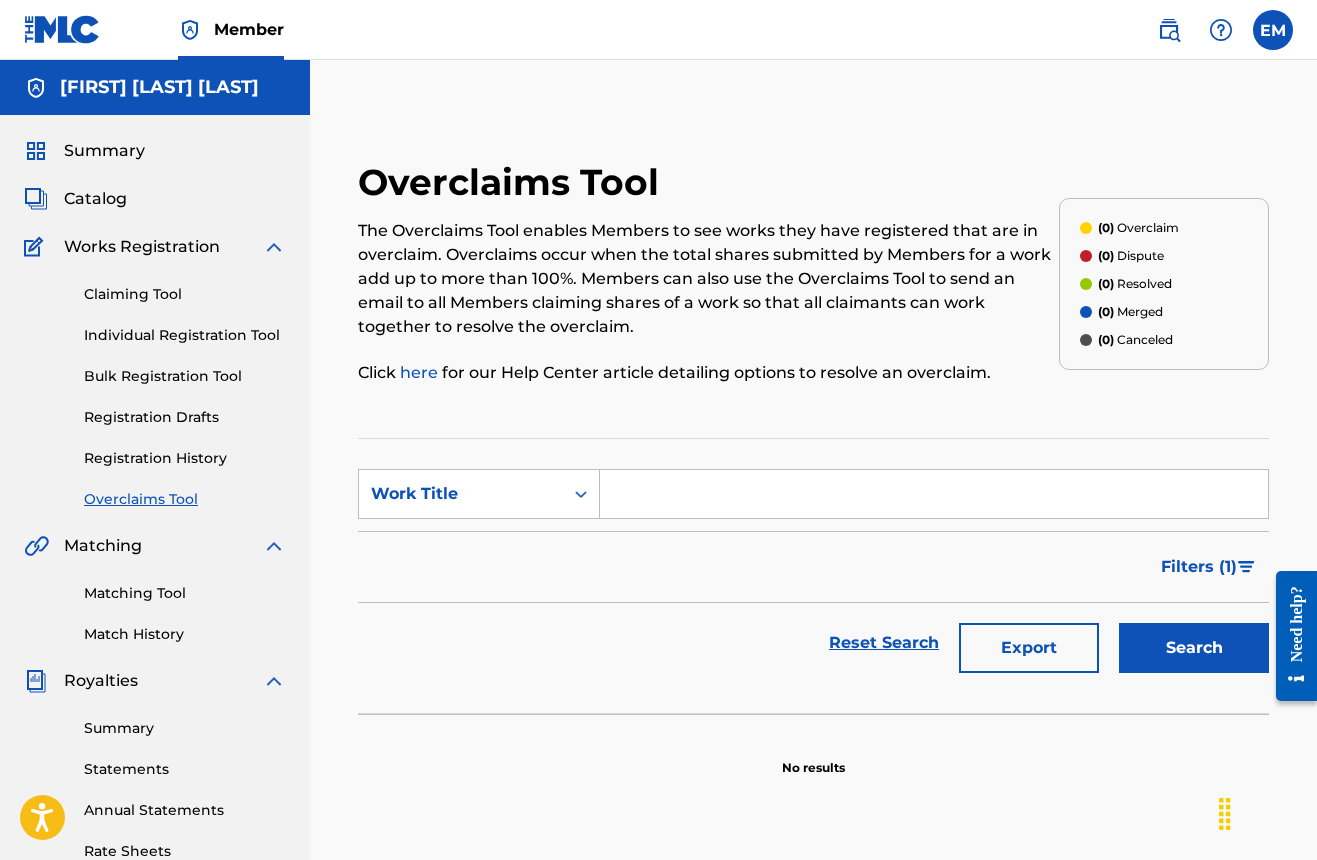 click on "Matching Tool" at bounding box center [185, 593] 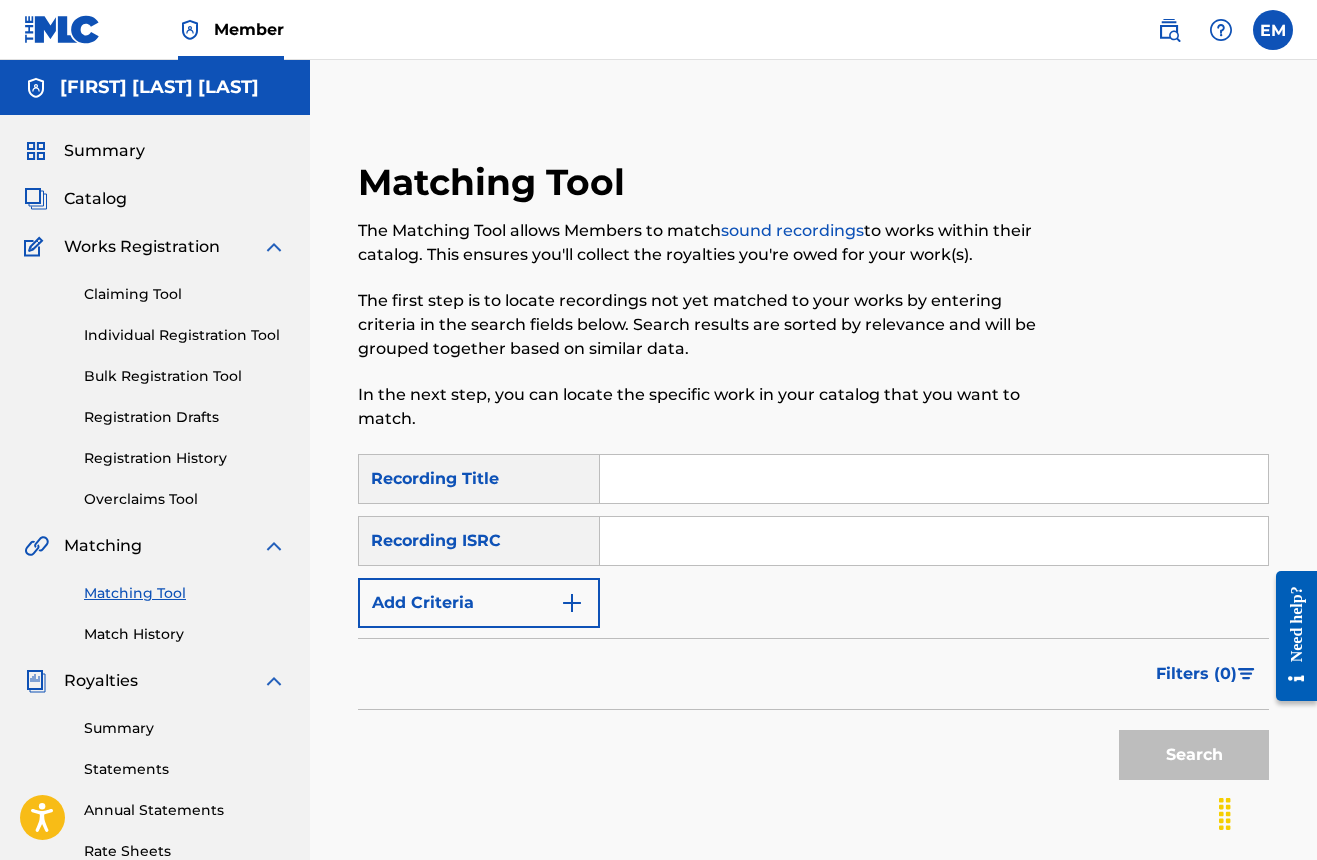 click on "Match History" at bounding box center (185, 634) 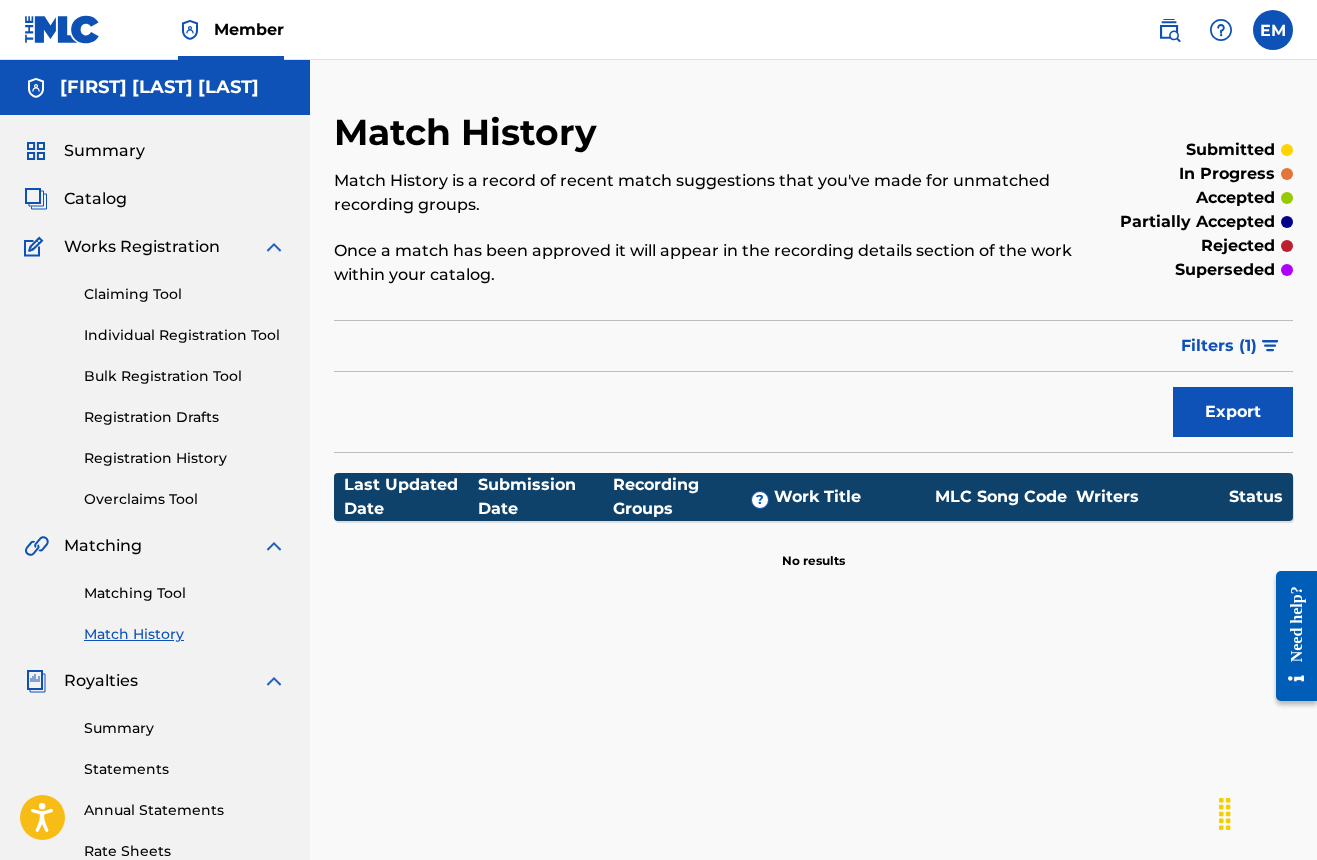 click on "Summary" at bounding box center [185, 728] 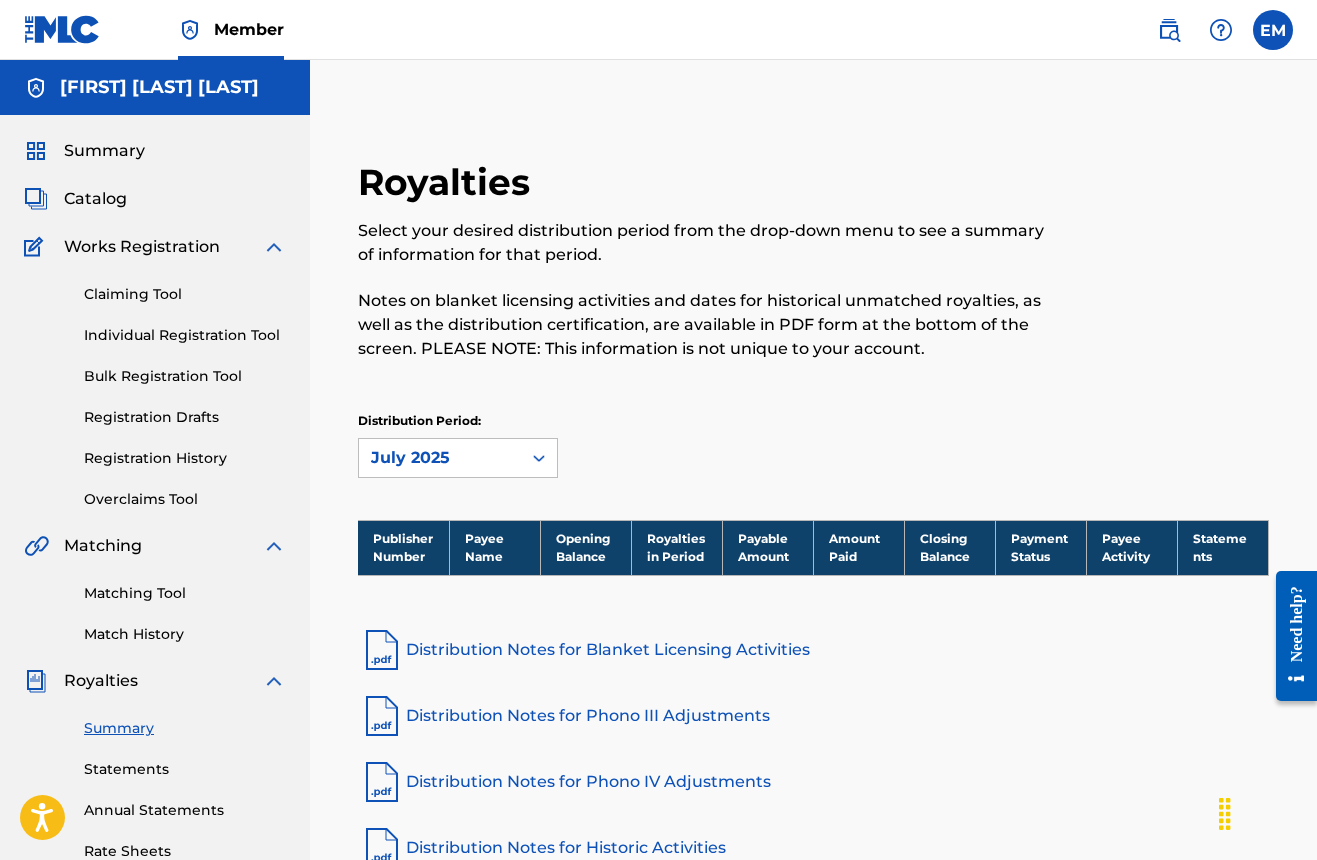 click on "Statements" at bounding box center [185, 769] 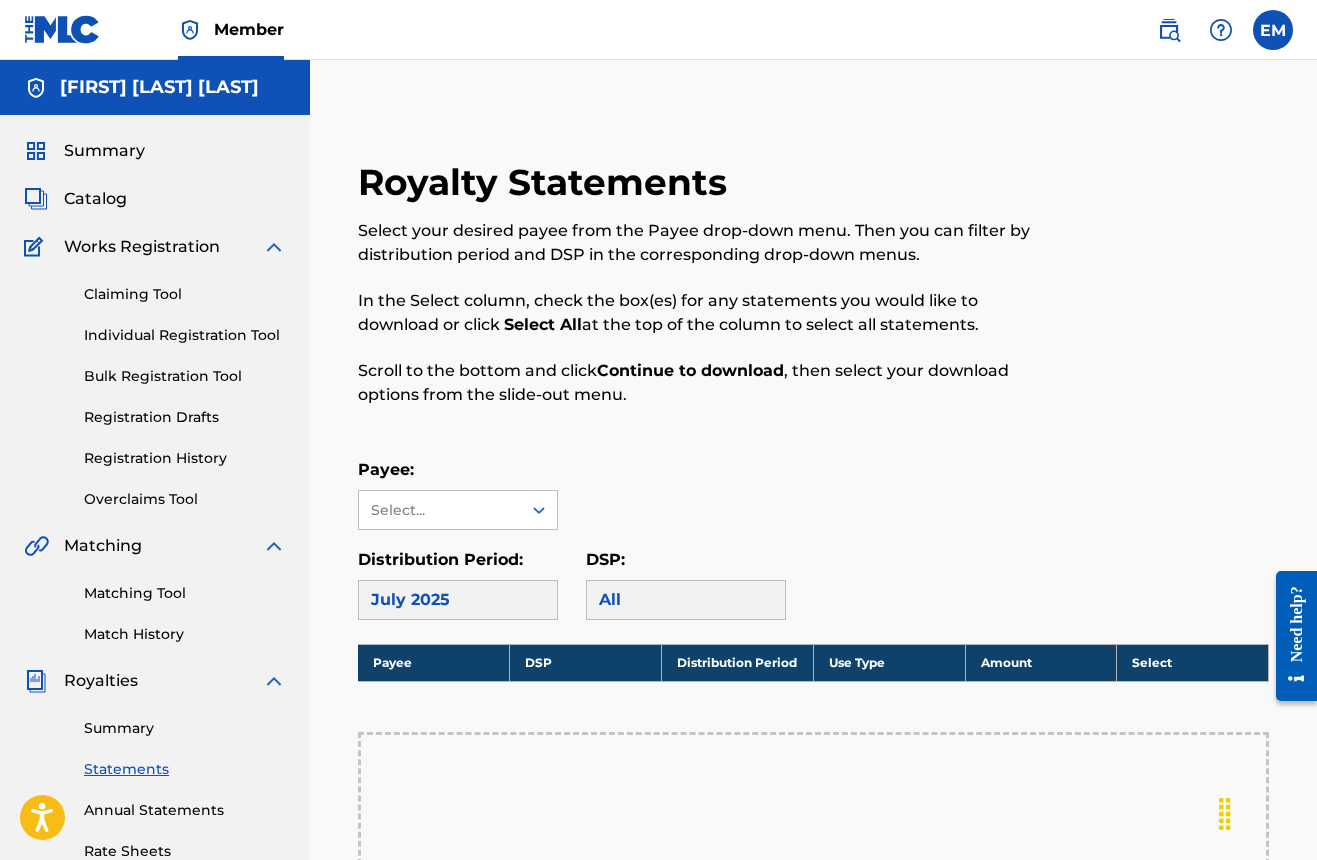 click on "Royalty Statements Select your desired payee from the Payee drop-down menu. Then you can filter by distribution period and DSP in the corresponding drop-down menus. In the Select column, check the box(es) for any statements you would like to download or click    Select All   at the top of the column to select all statements. Scroll to the bottom and click  Continue to download , then select your download options from the slide-out menu. Payee: Select... Distribution Period: July [YEAR] DSP: All Payee DSP Distribution Period Use Type Amount Select Please select a payee to see statements Continue to download" at bounding box center [813, 742] 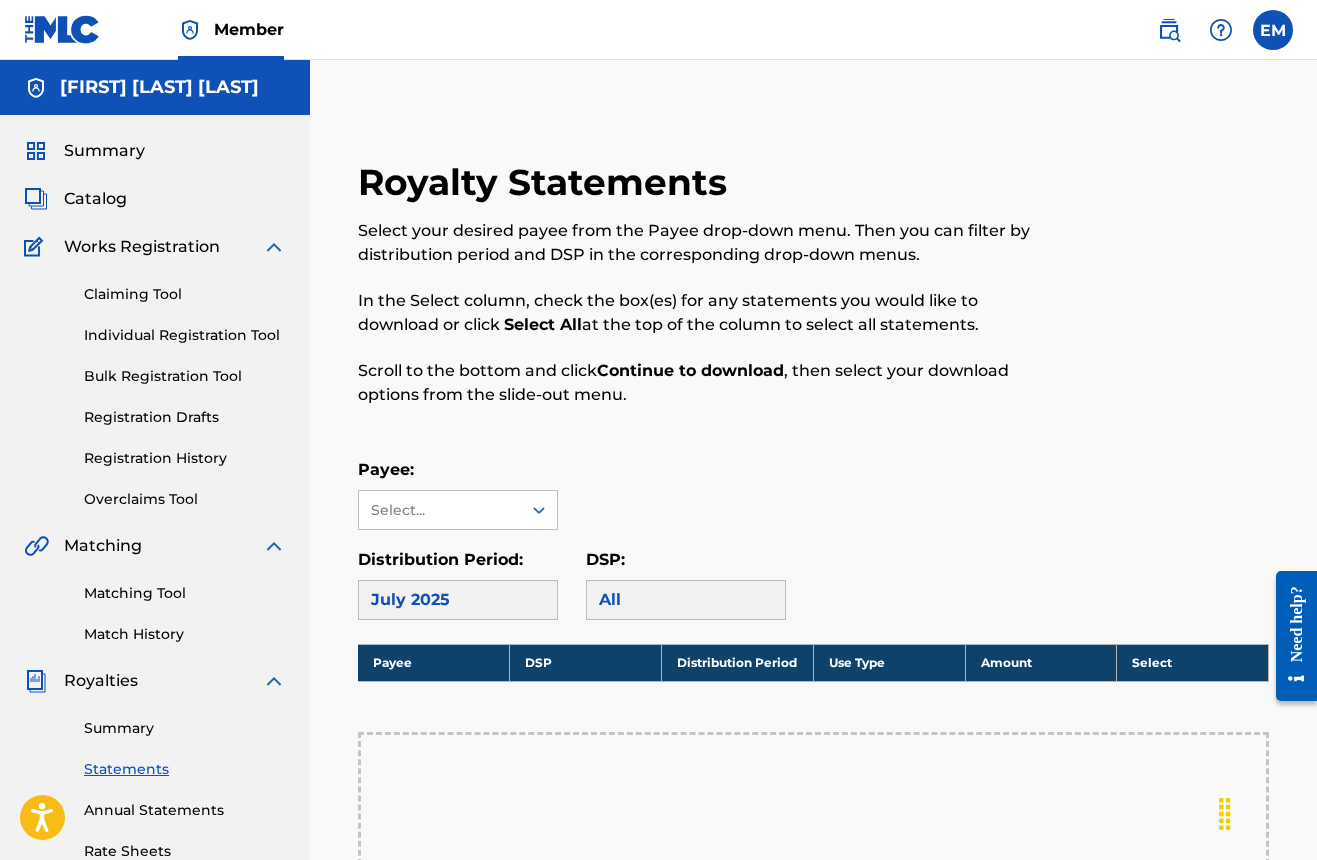 click on "Royalty Statements Select your desired payee from the Payee drop-down menu. Then you can filter by distribution period and DSP in the corresponding drop-down menus. In the Select column, check the box(es) for any statements you would like to download or click    Select All   at the top of the column to select all statements. Scroll to the bottom and click  Continue to download , then select your download options from the slide-out menu. Payee: Select... Distribution Period: July [YEAR] DSP: All Payee DSP Distribution Period Use Type Amount Select Please select a payee to see statements Continue to download" at bounding box center [813, 767] 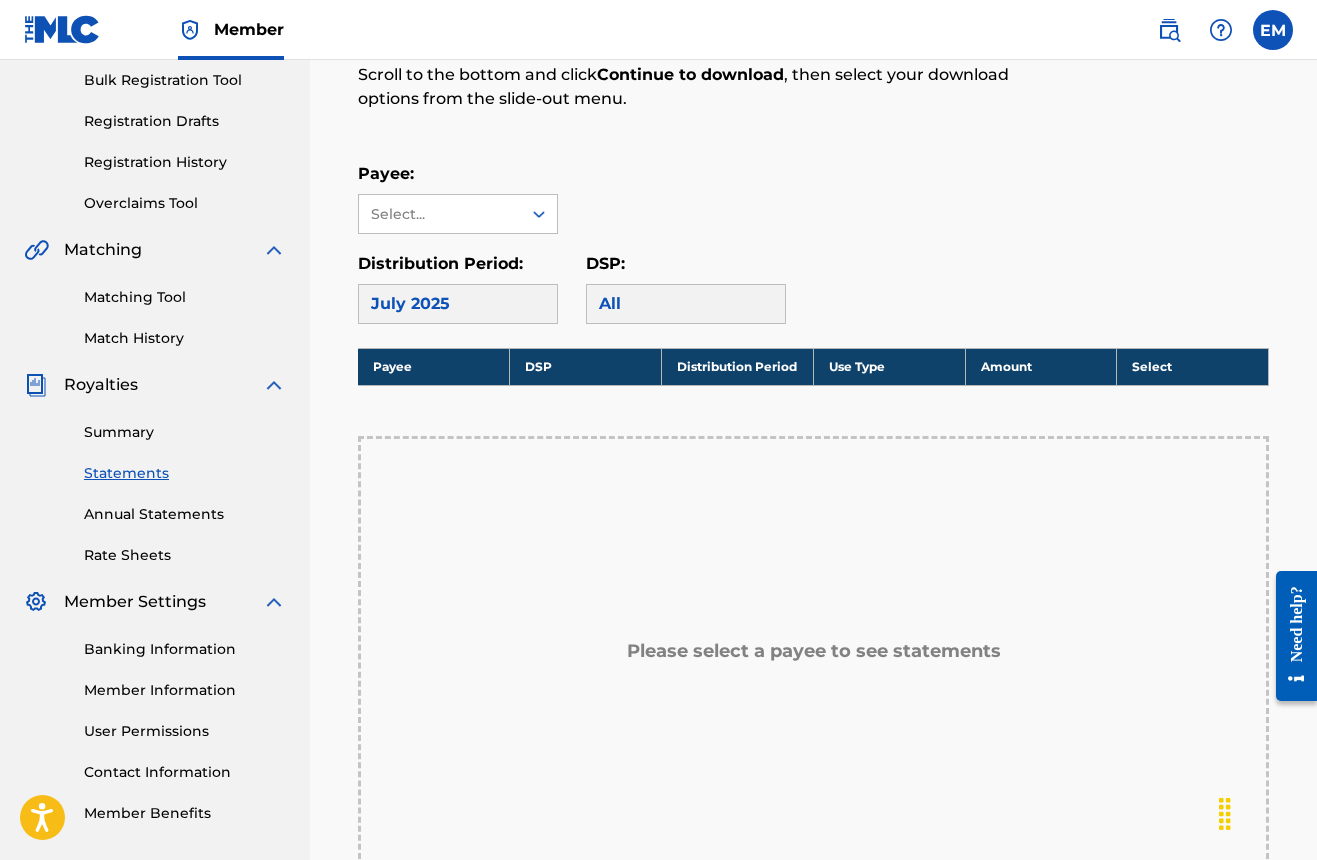 scroll, scrollTop: 302, scrollLeft: 0, axis: vertical 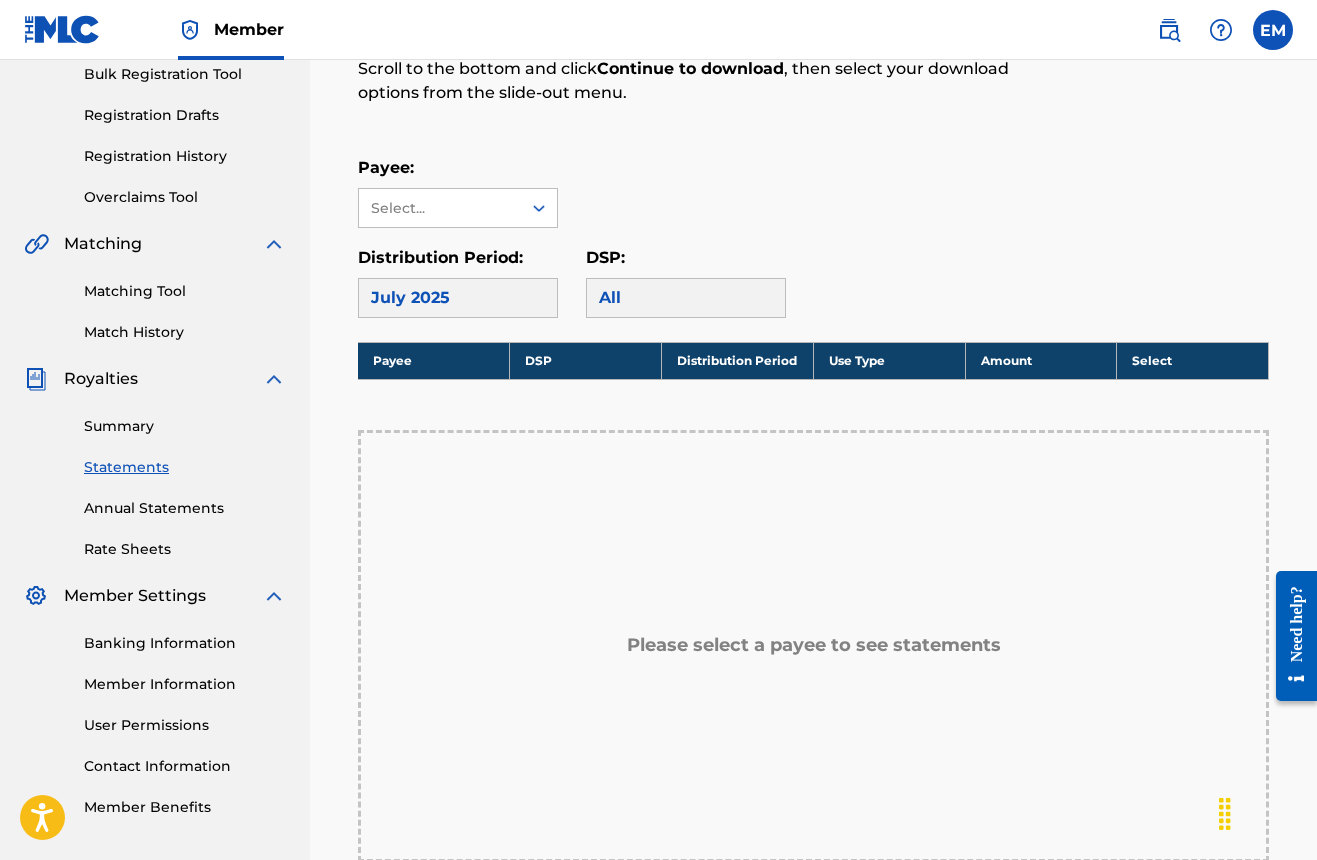 click on "Banking Information" at bounding box center [185, 643] 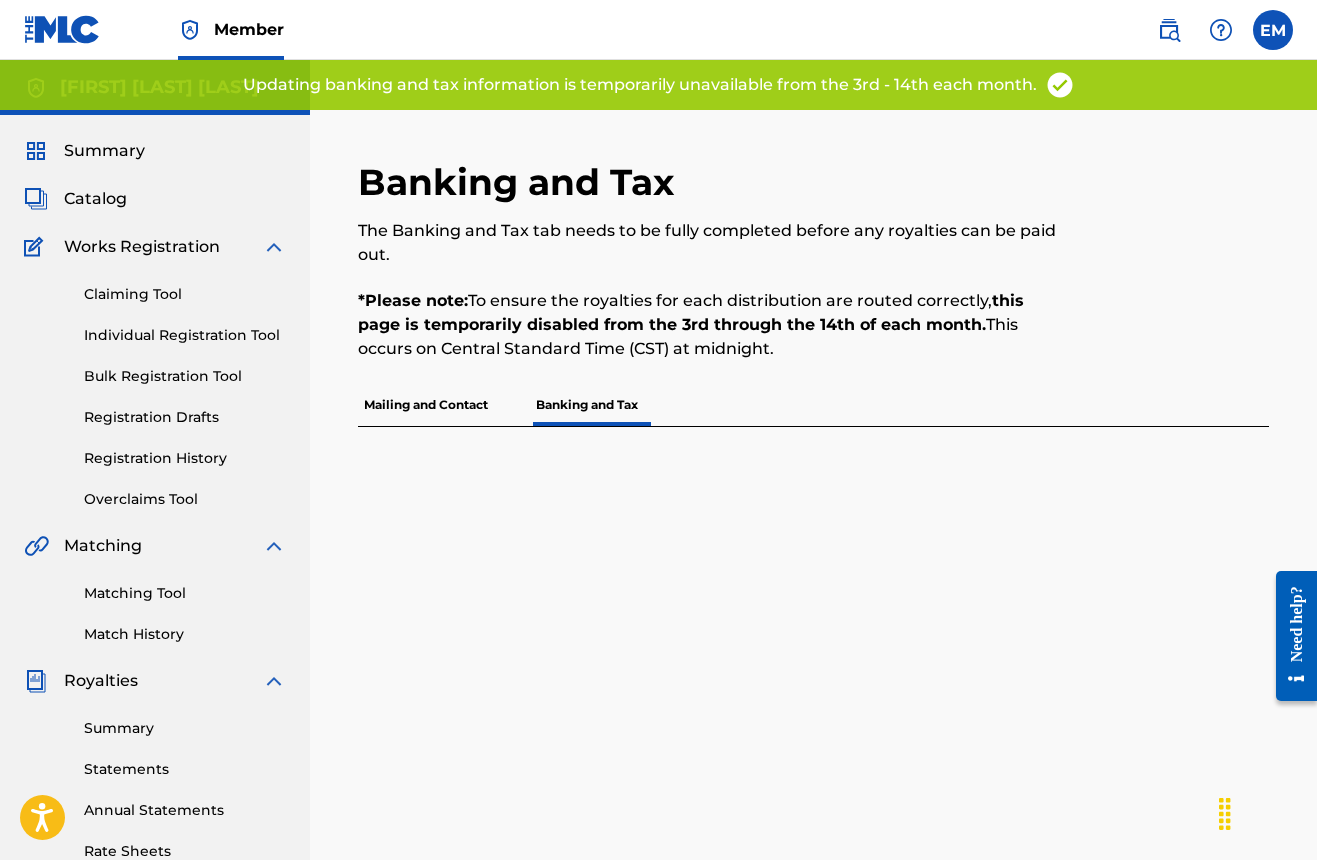 click on "Catalog" at bounding box center (95, 199) 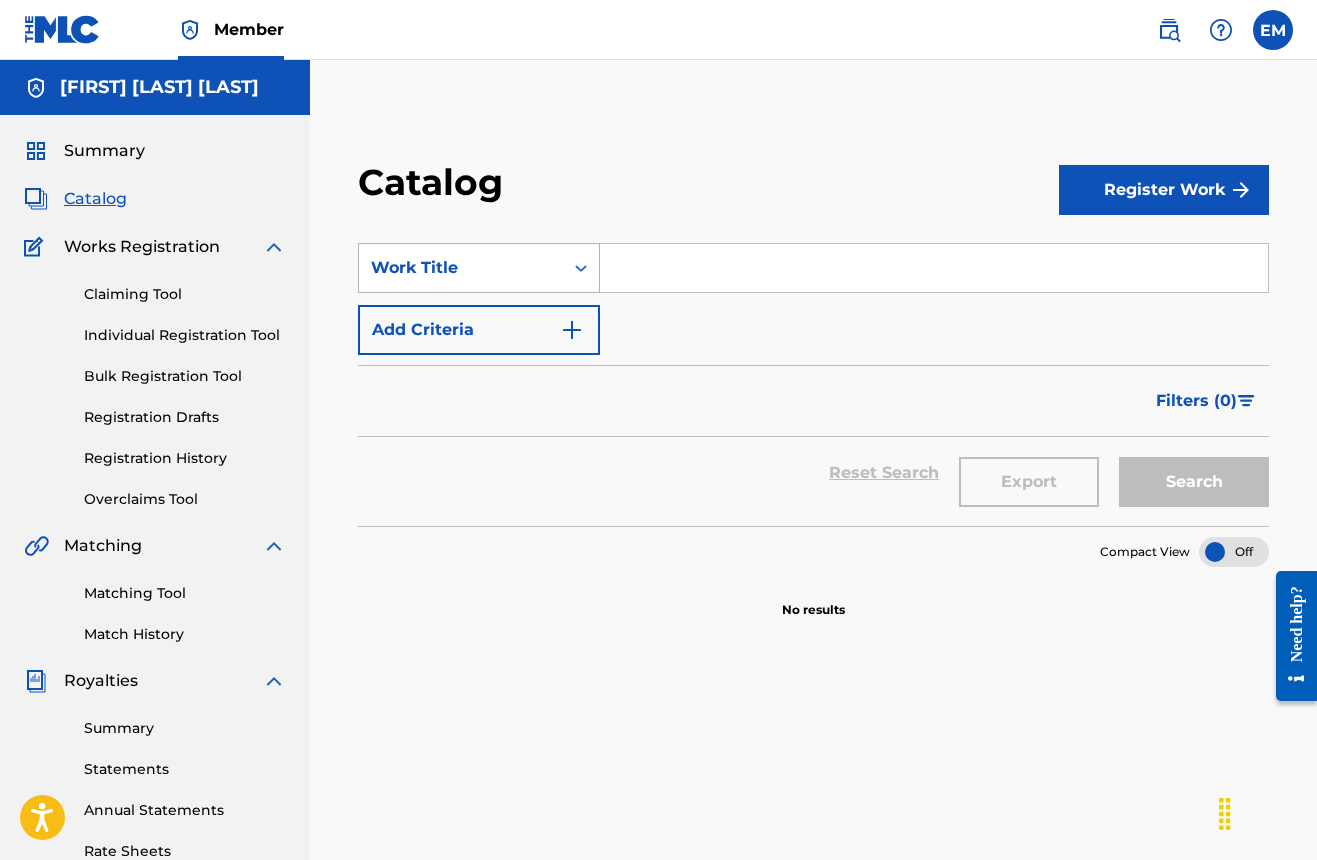 click at bounding box center (581, 268) 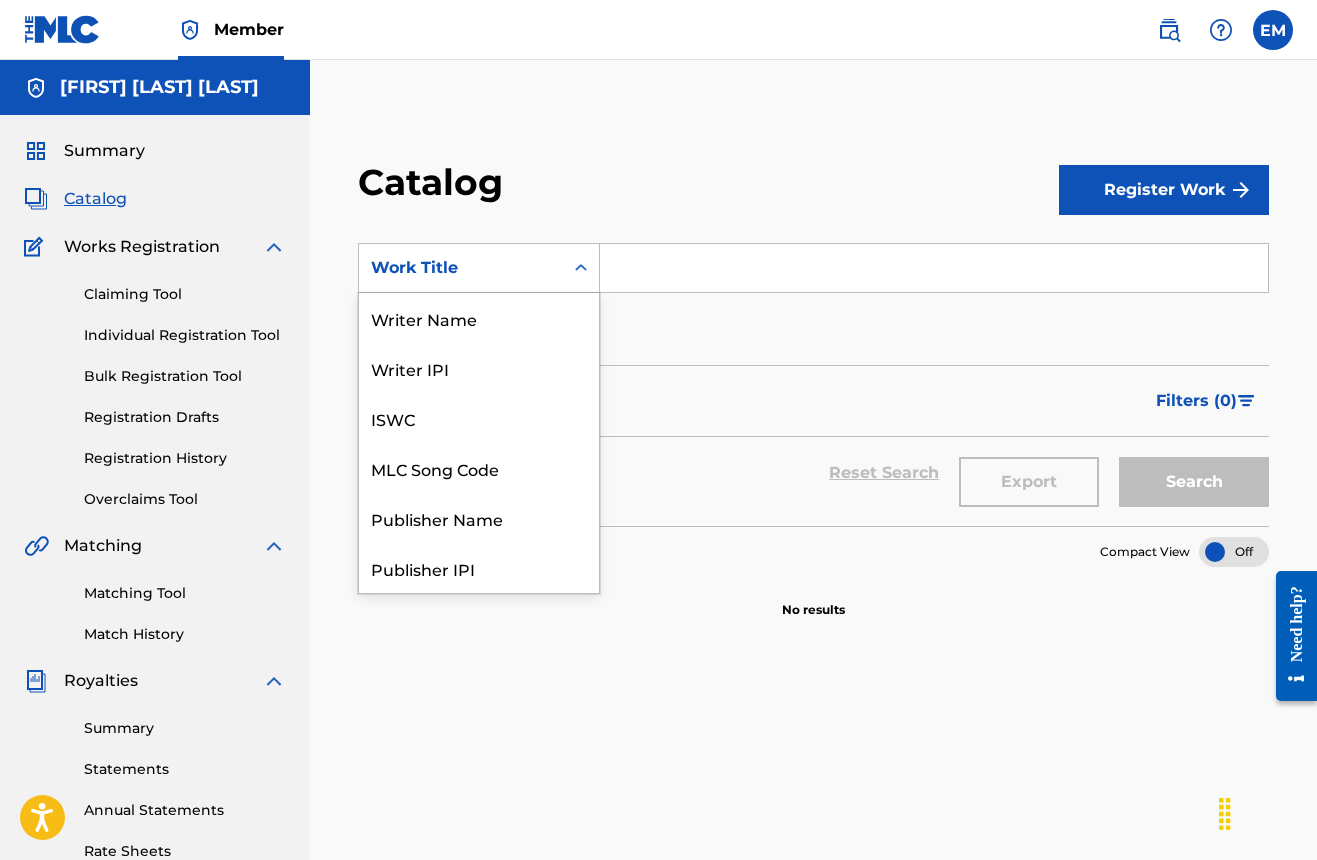 scroll, scrollTop: 300, scrollLeft: 0, axis: vertical 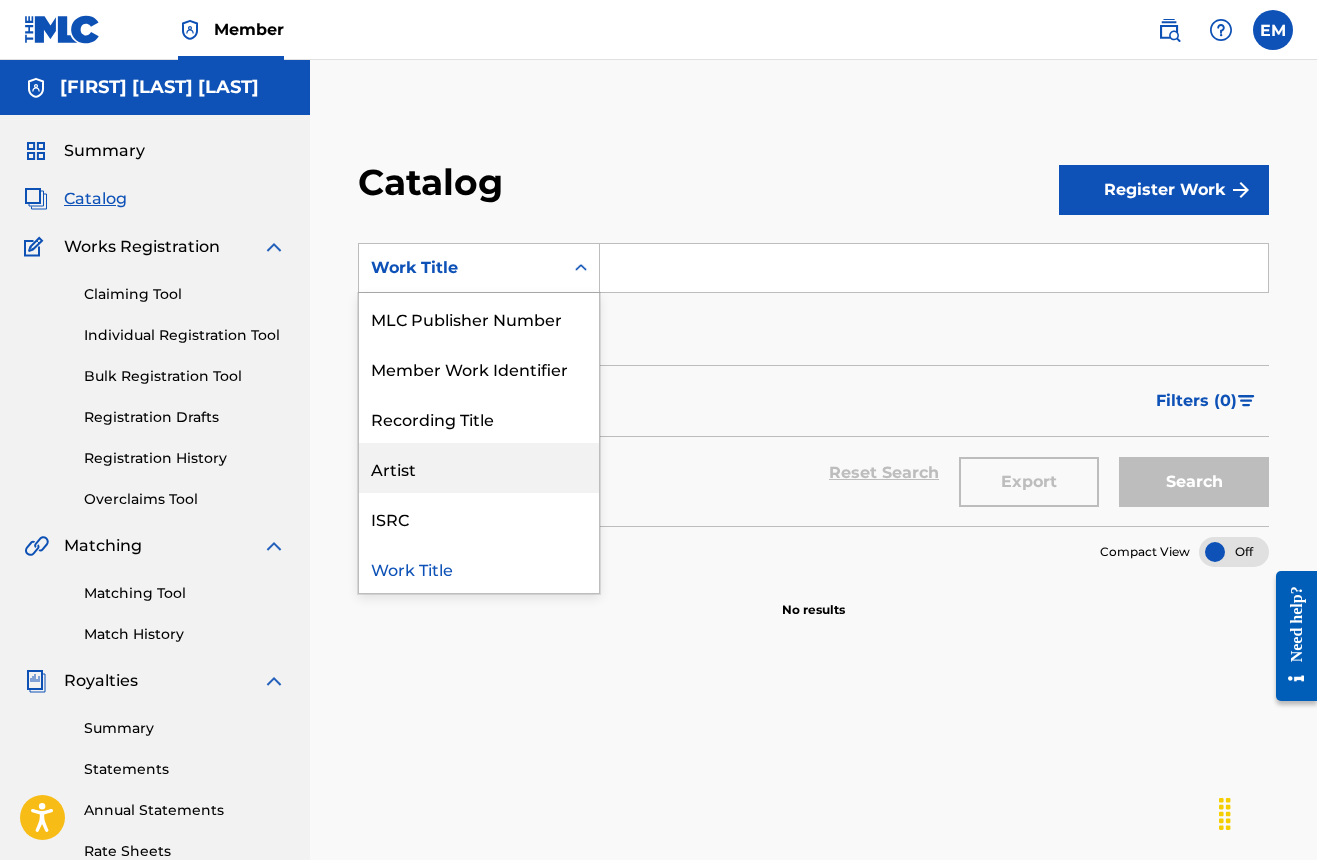 click on "Artist" at bounding box center (479, 468) 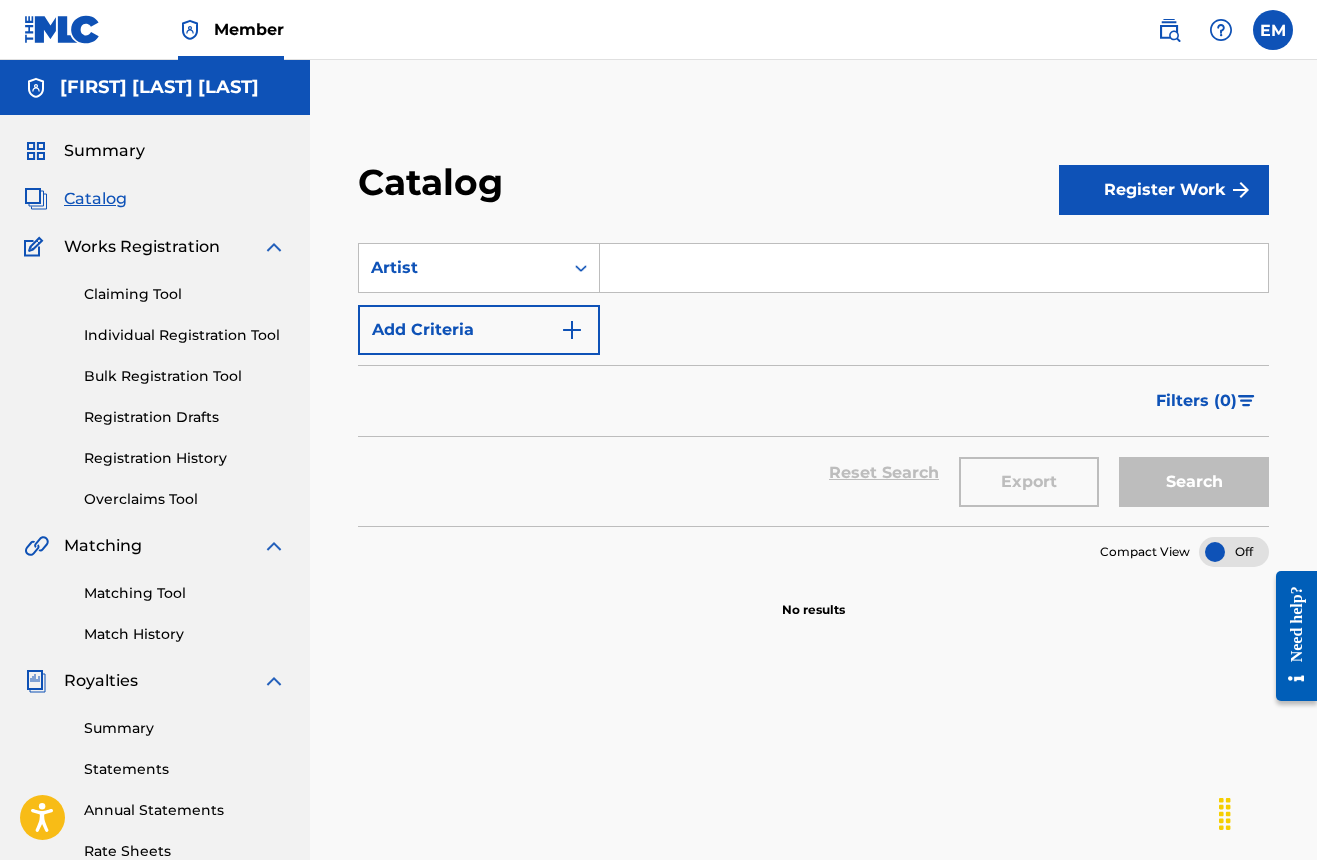 click at bounding box center [572, 330] 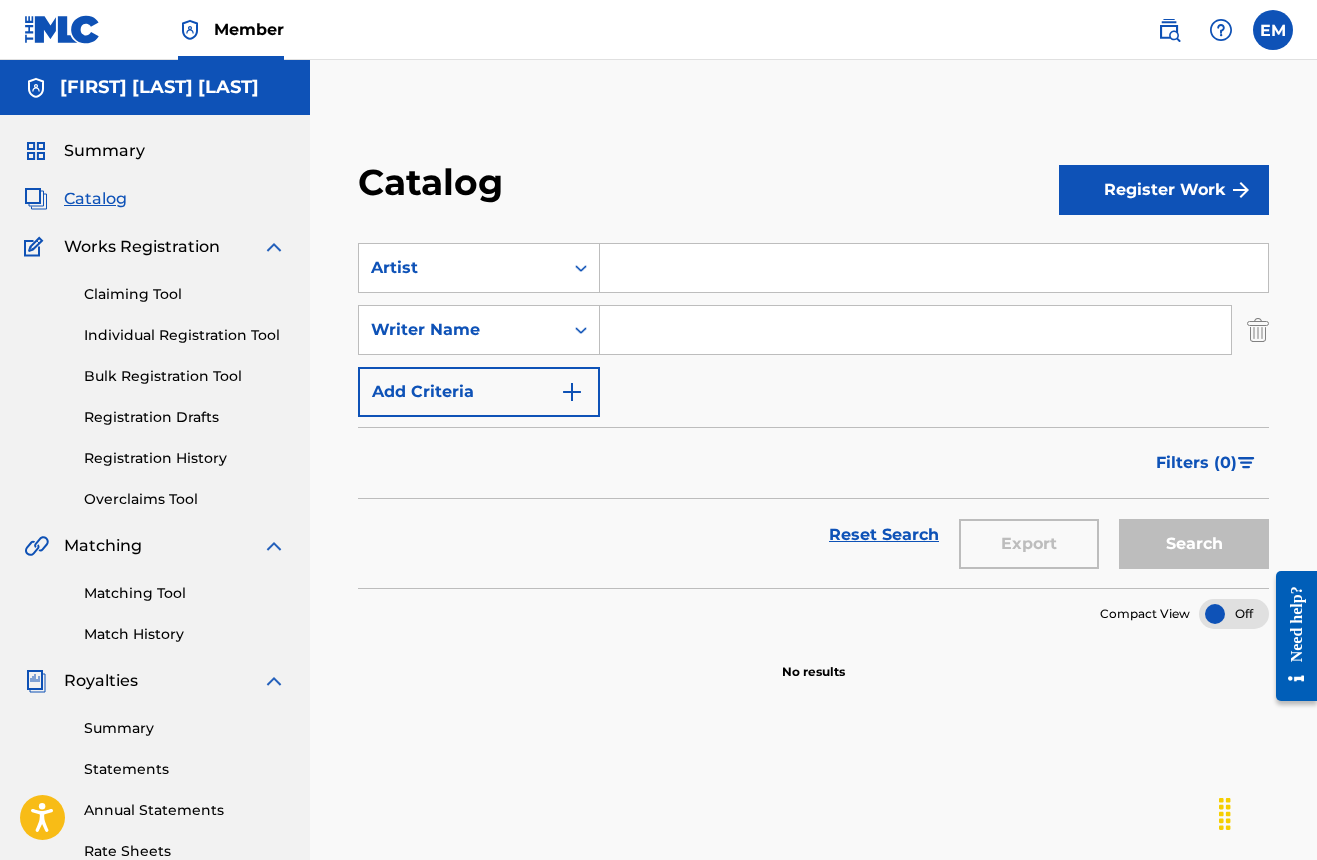click at bounding box center [1258, 330] 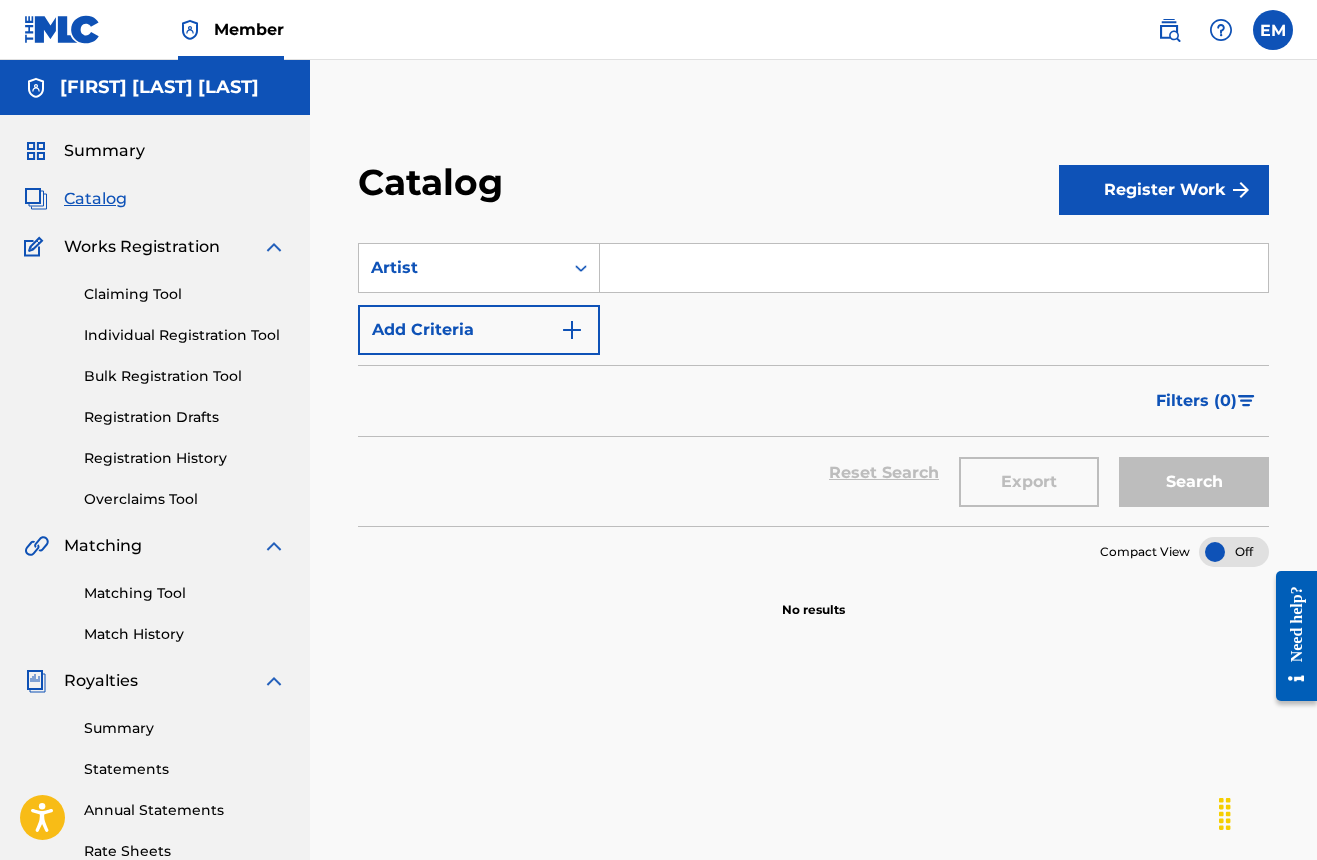 click at bounding box center (934, 268) 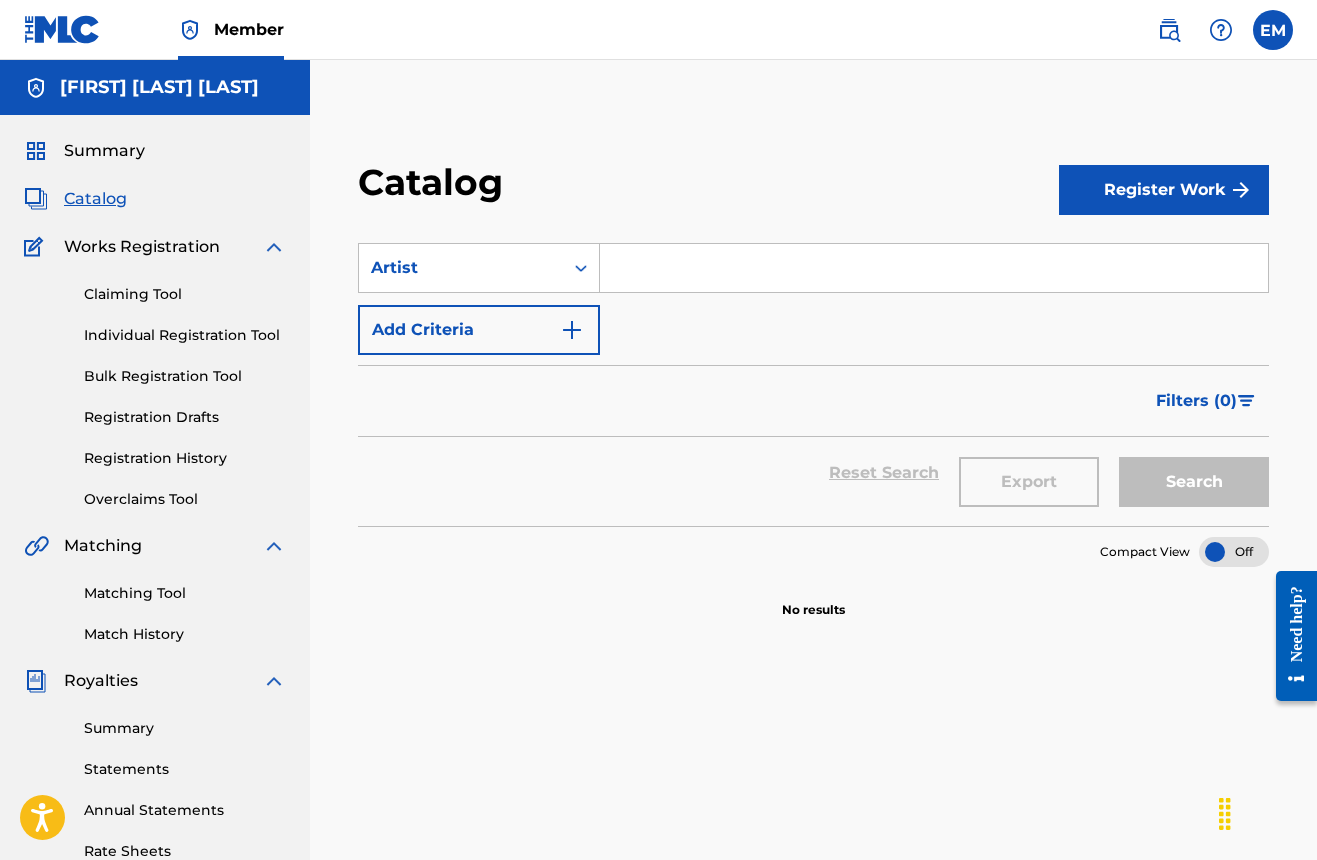 click at bounding box center (572, 330) 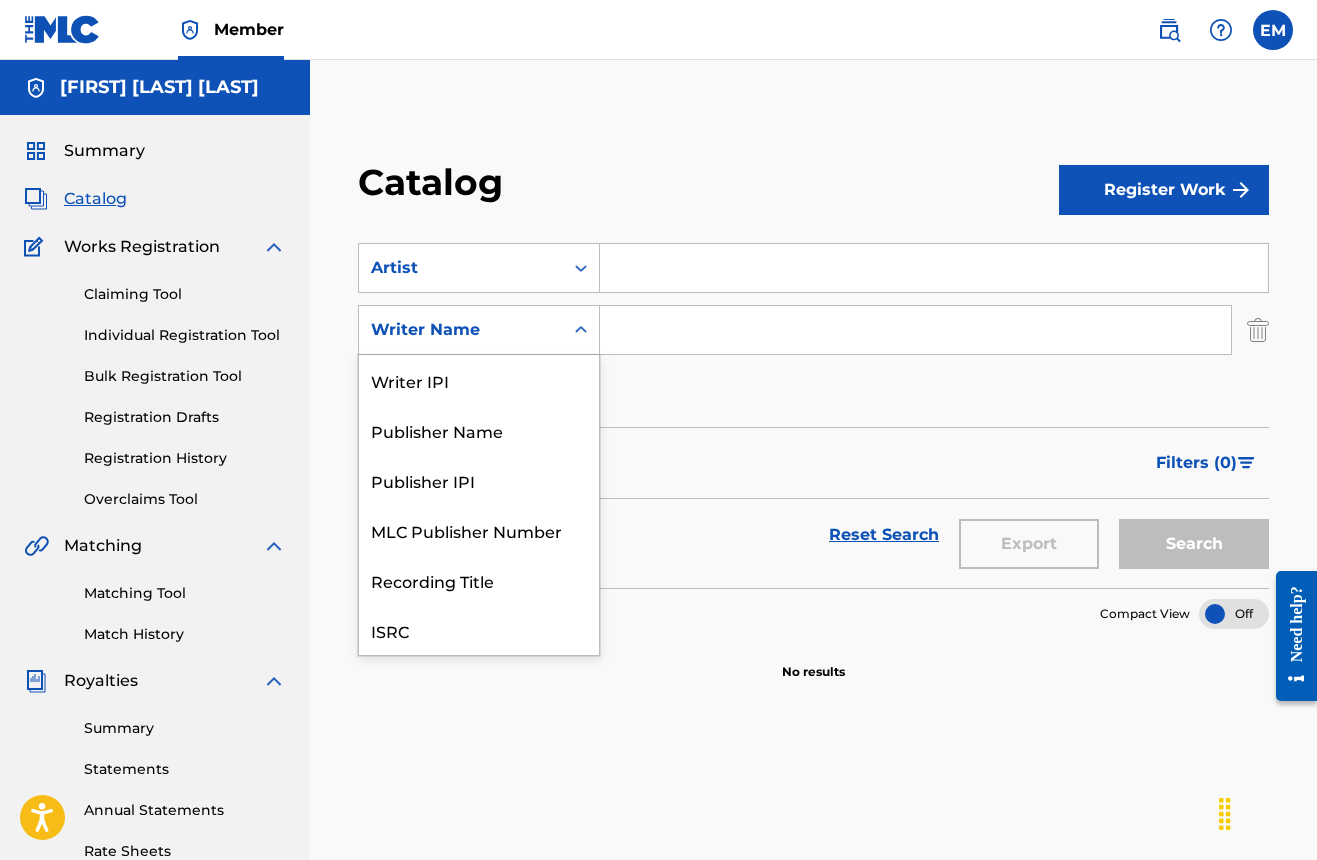 click on "Writer Name" at bounding box center [461, 330] 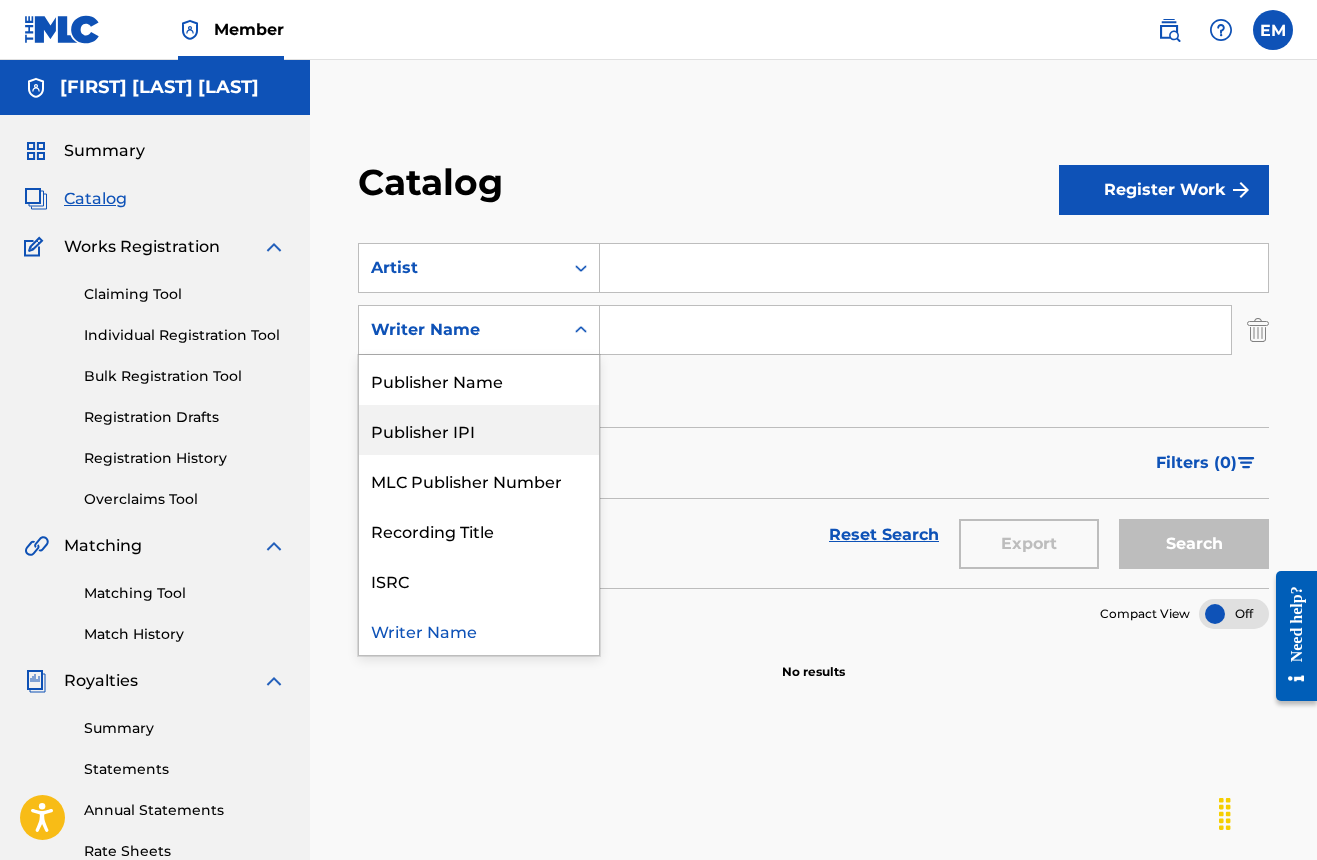 click on "Publisher IPI" at bounding box center [479, 430] 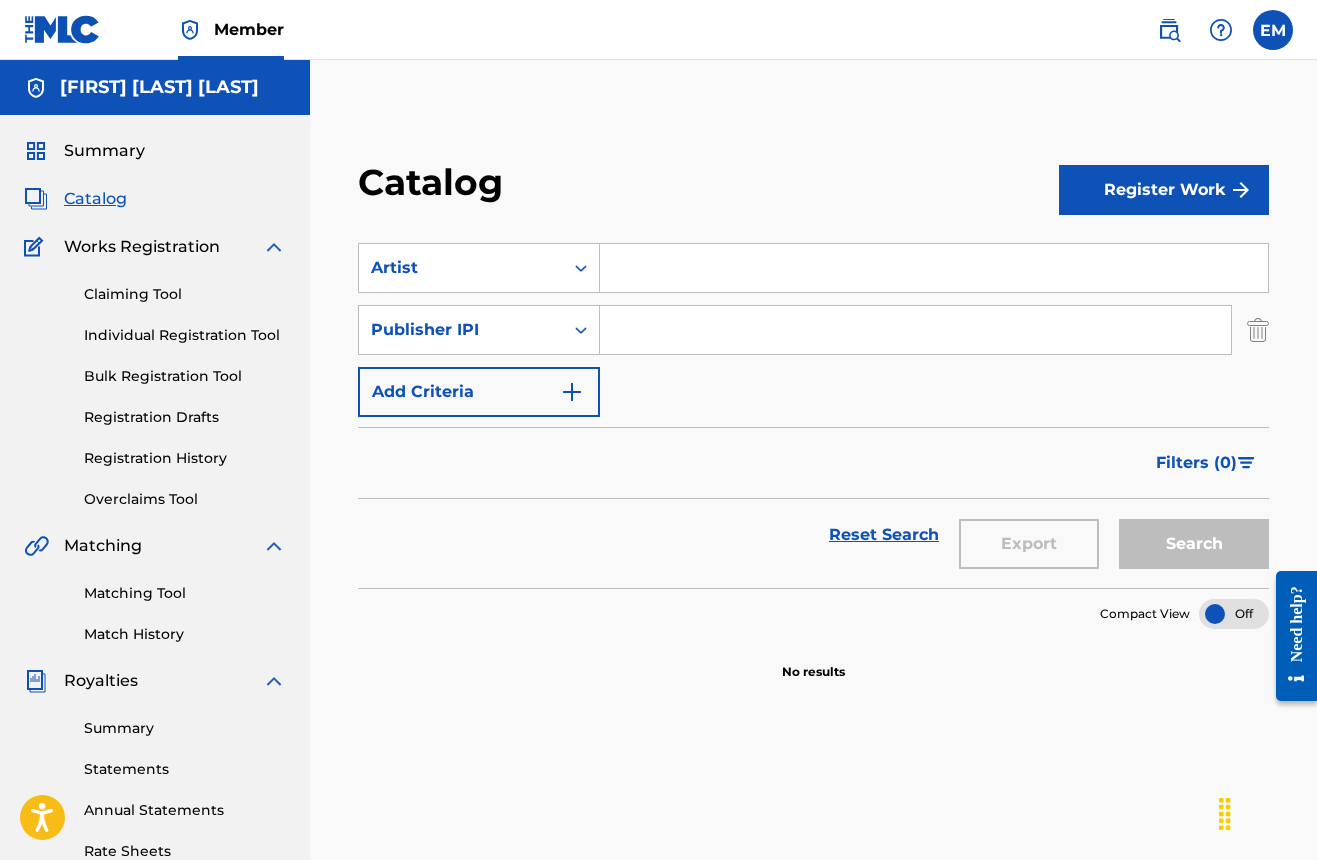 click at bounding box center (1258, 330) 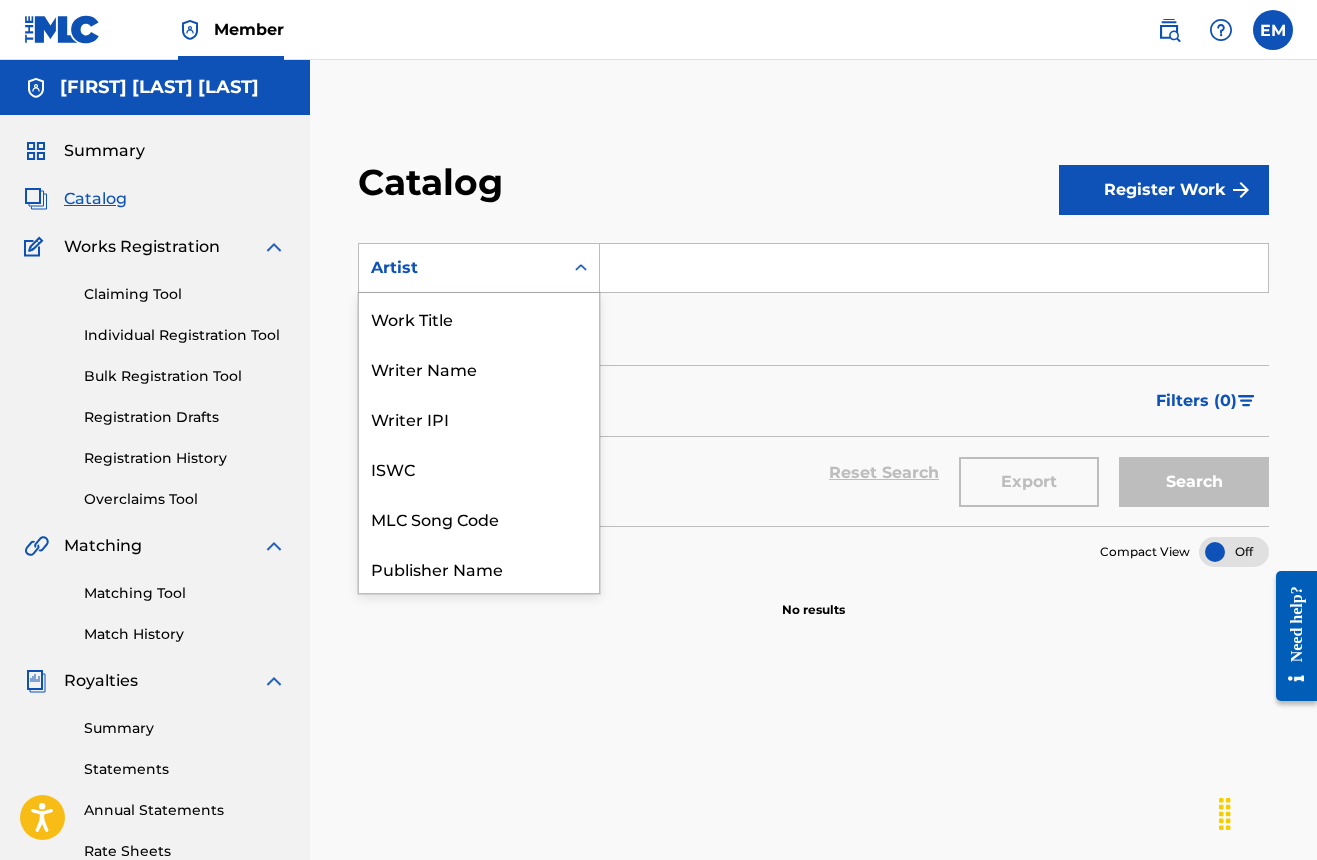 click 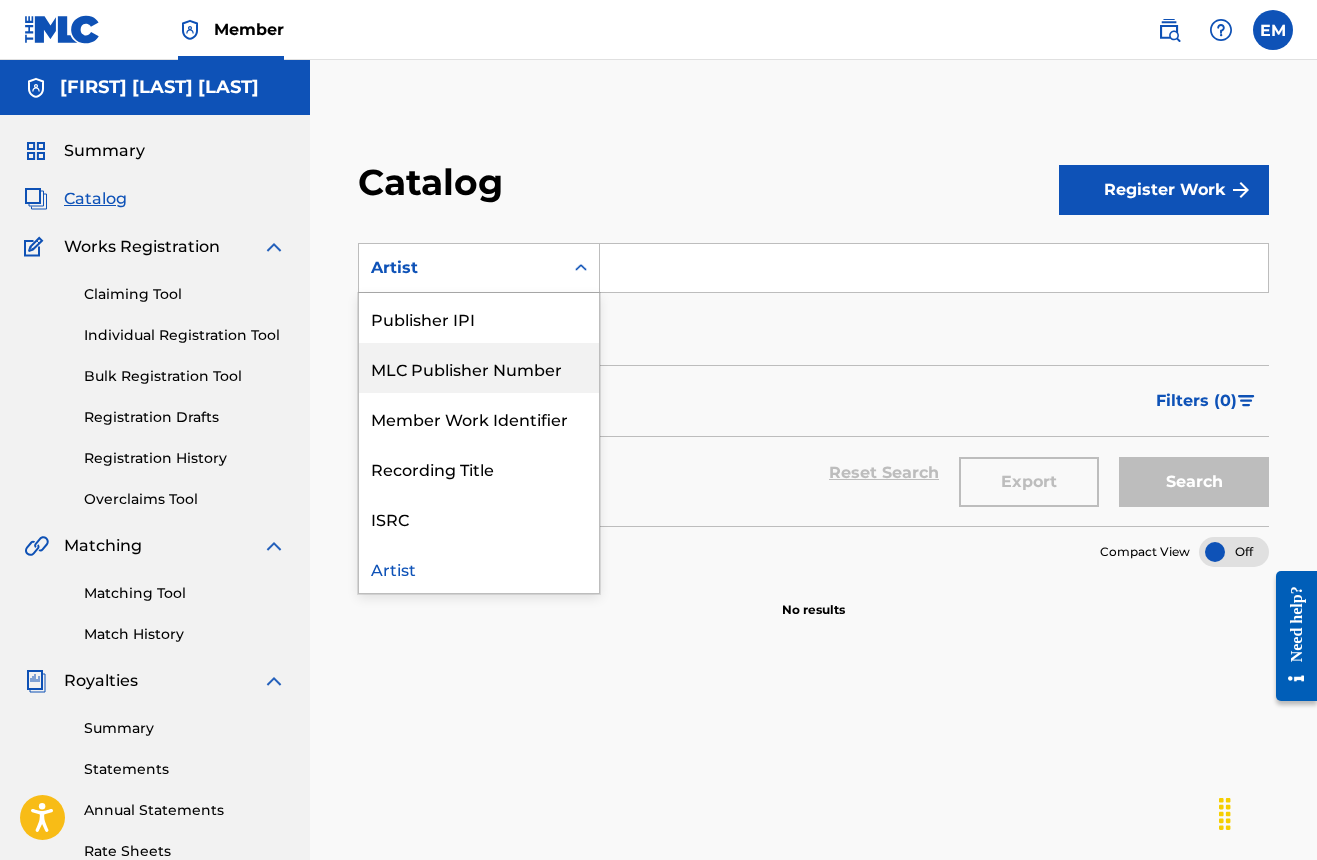 click on "MLC Publisher Number" at bounding box center [479, 368] 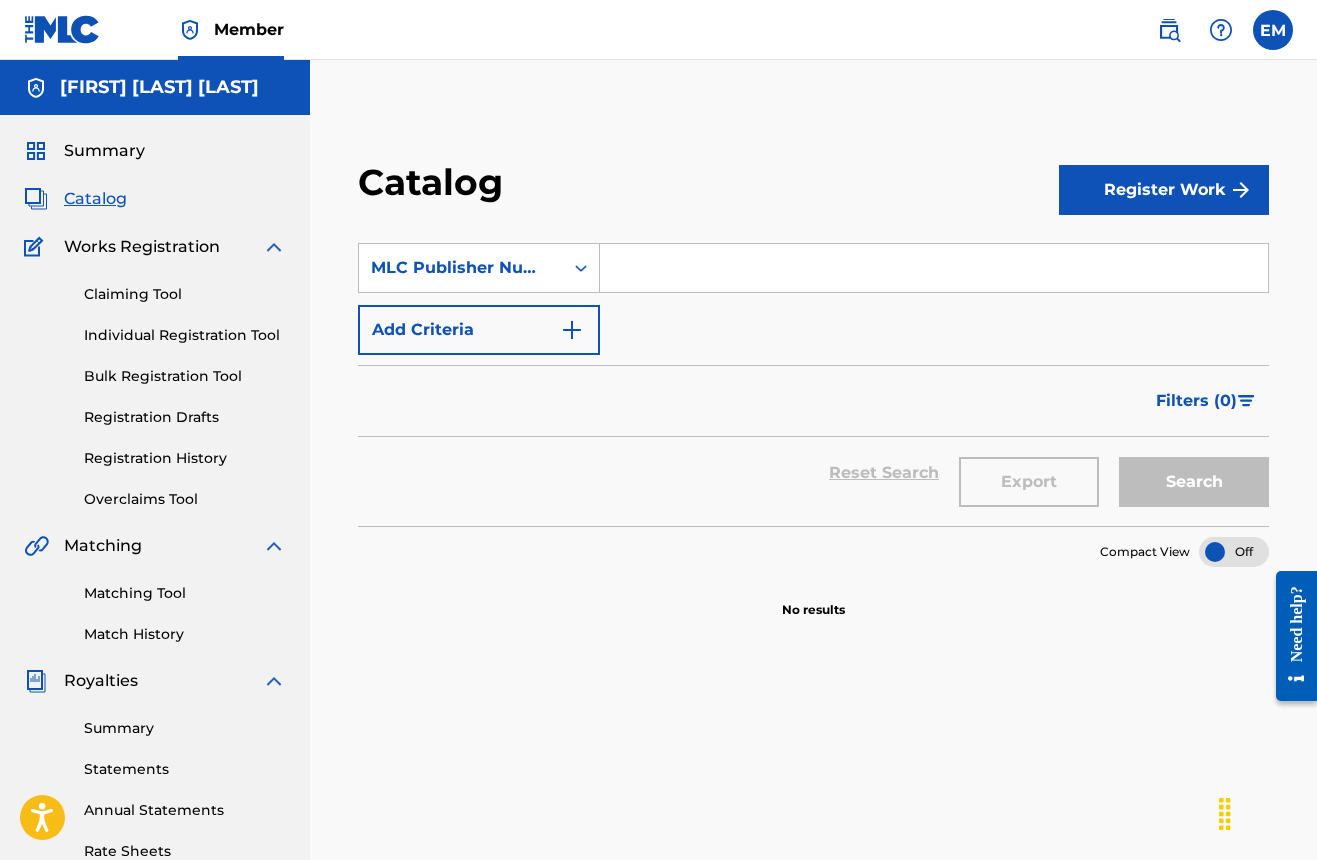 scroll, scrollTop: 0, scrollLeft: 0, axis: both 